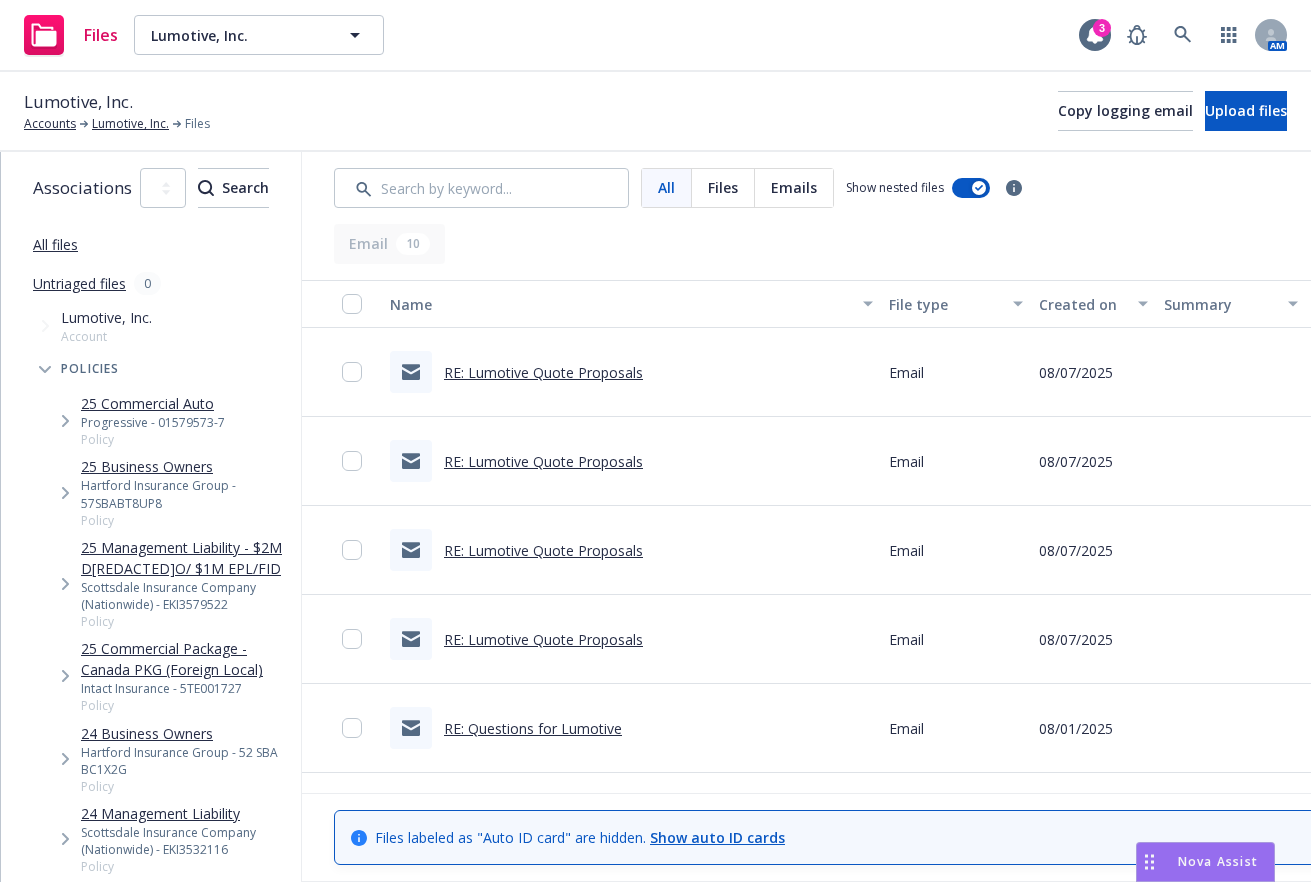 scroll, scrollTop: 0, scrollLeft: 0, axis: both 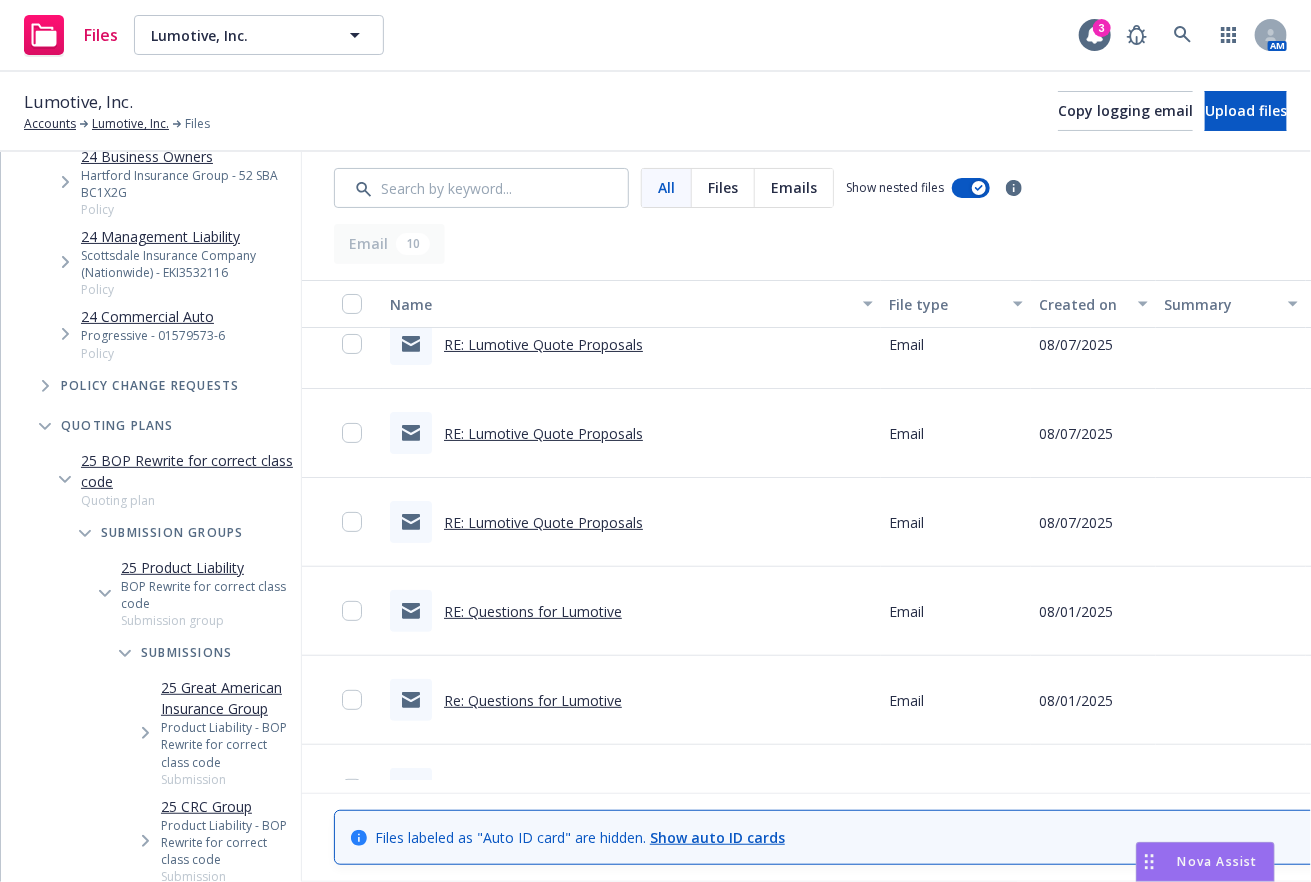 click on "Files Lumotive, Inc. Lumotive, Inc. 3 AM" at bounding box center [655, 36] 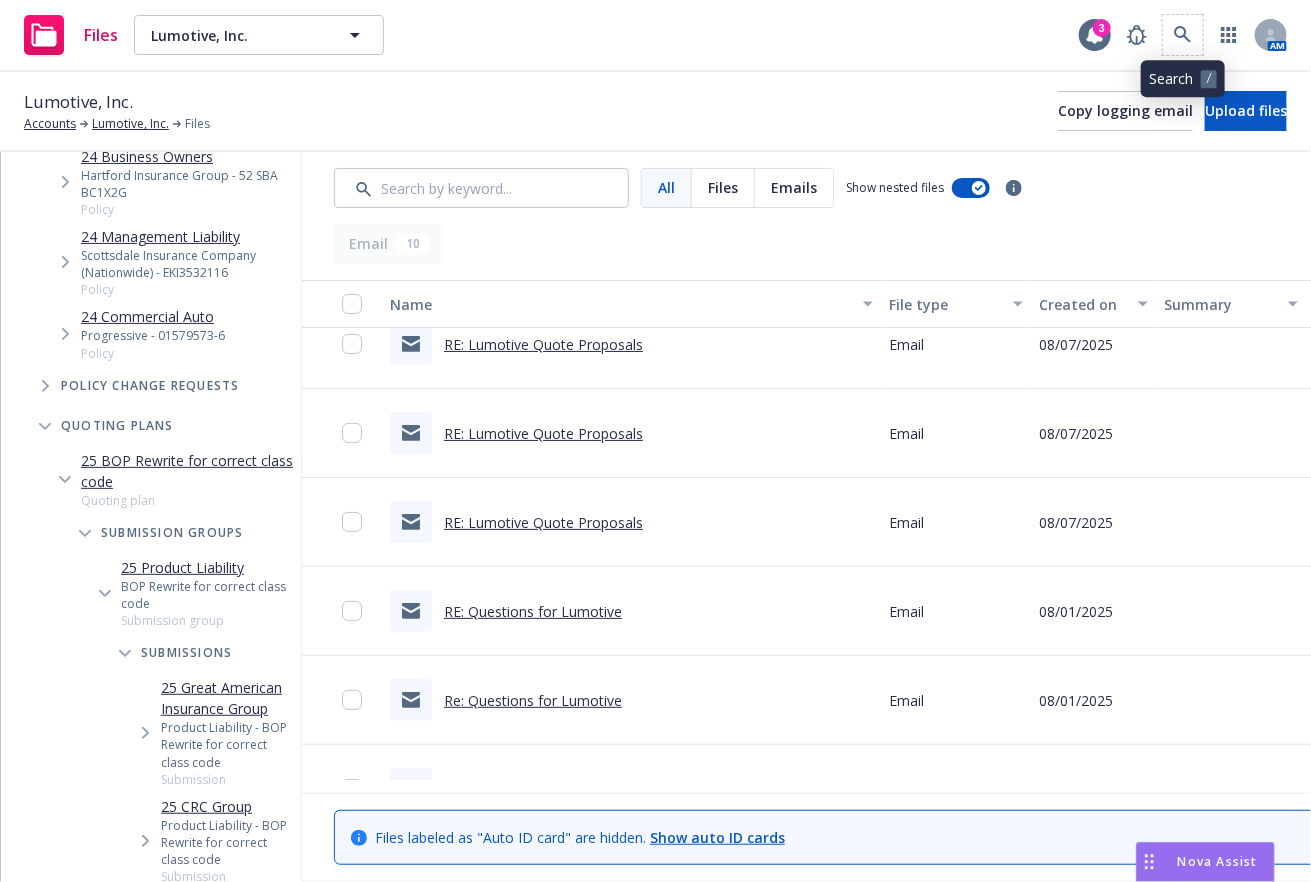 click at bounding box center [1183, 35] 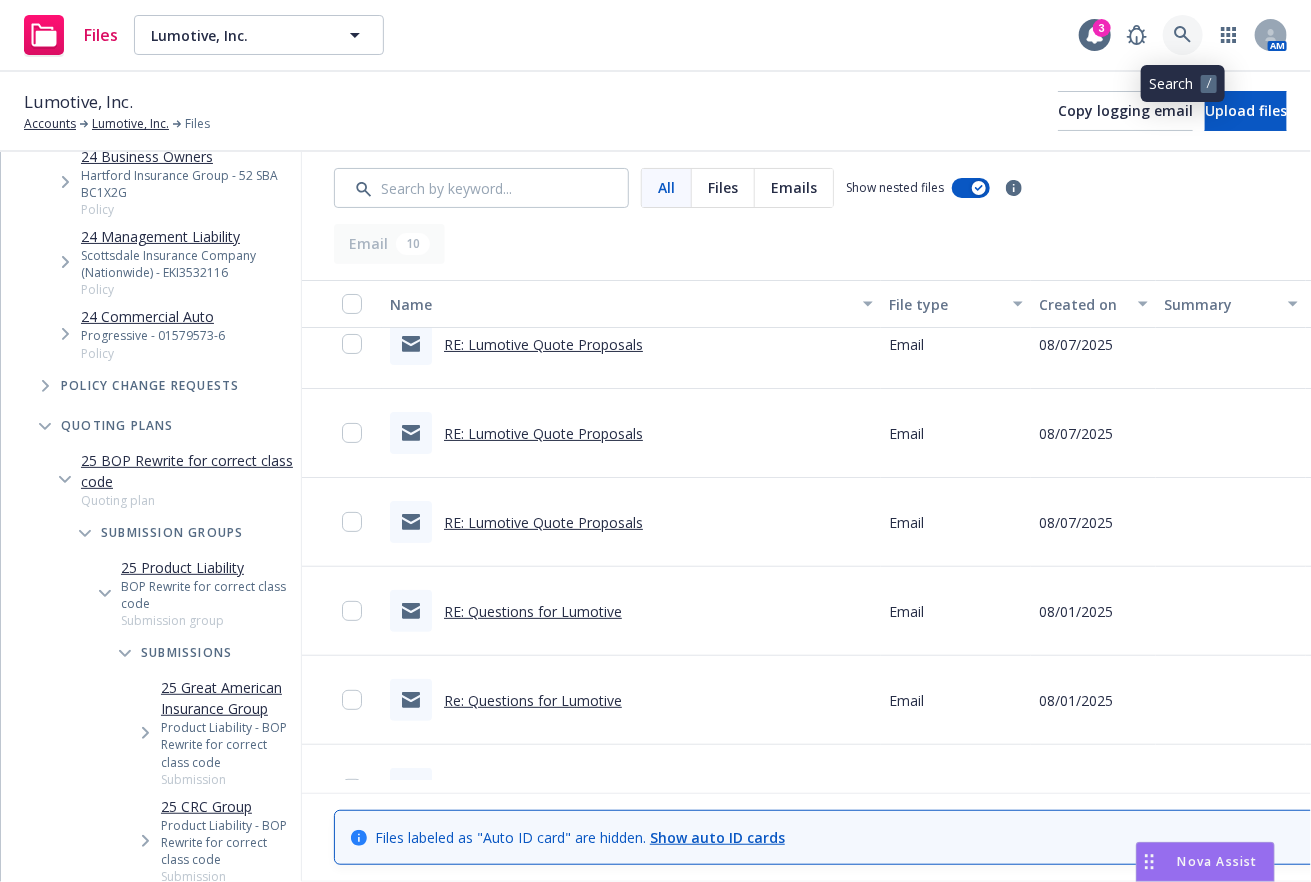 click 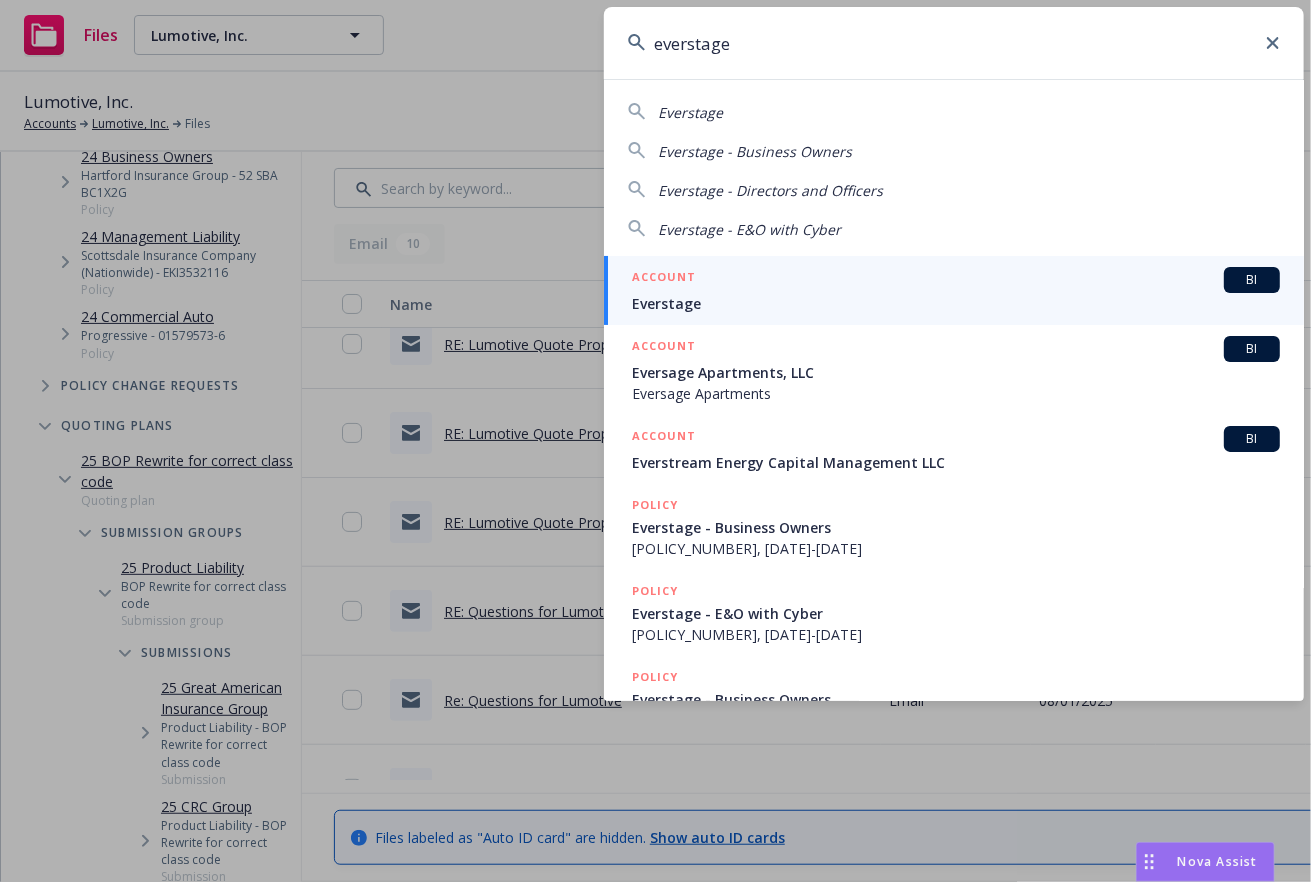 type on "everstage" 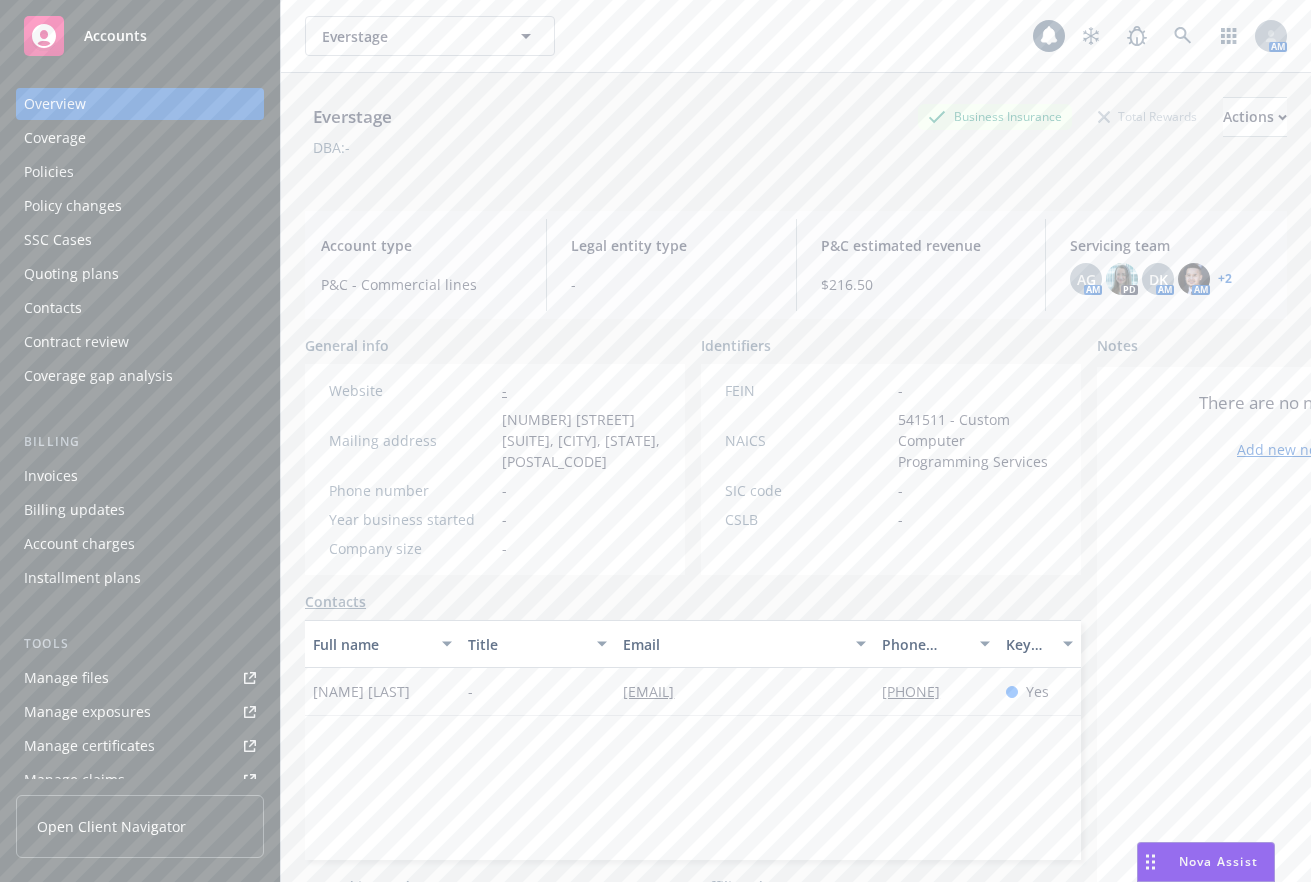 scroll, scrollTop: 0, scrollLeft: 0, axis: both 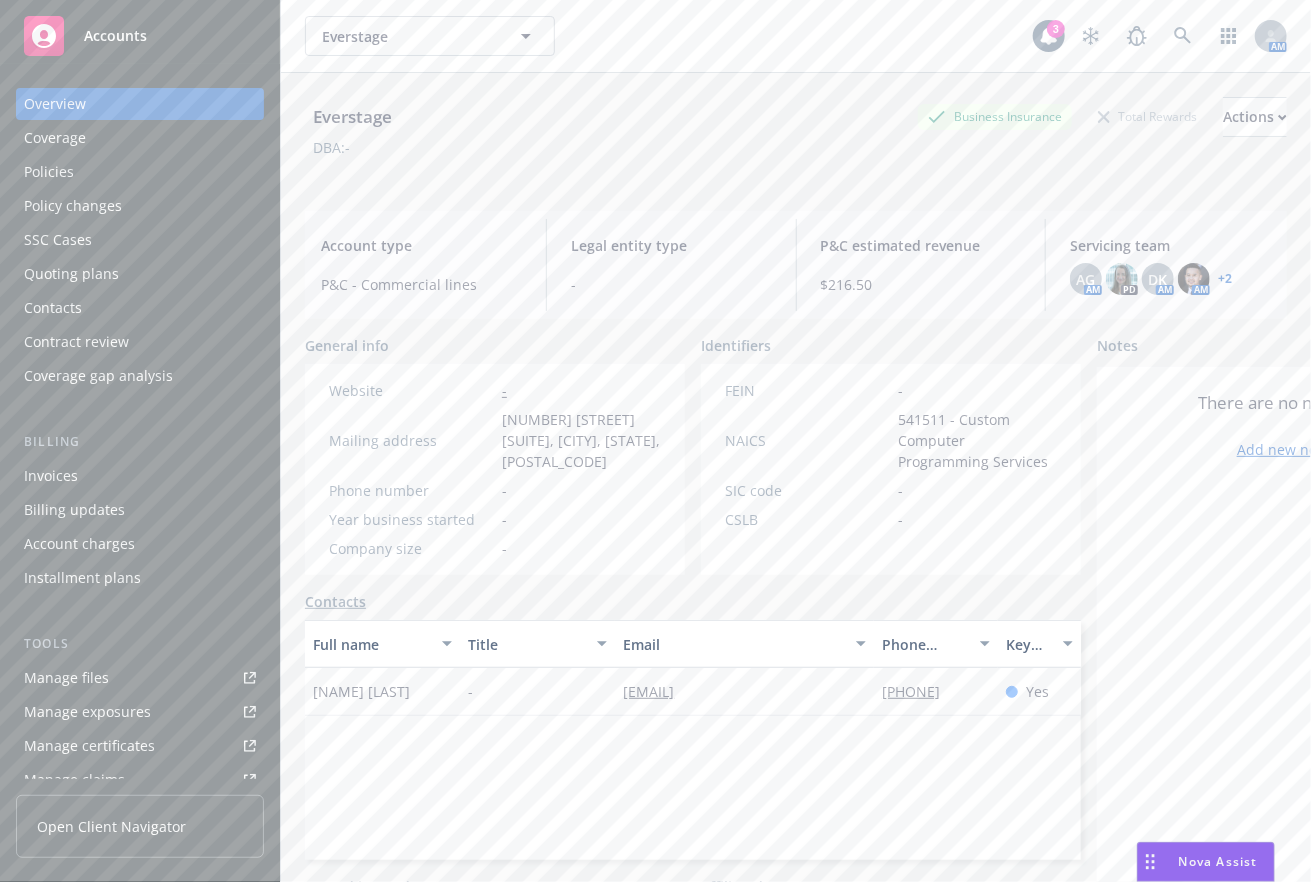 click on "Everstage Everstage" at bounding box center (669, 36) 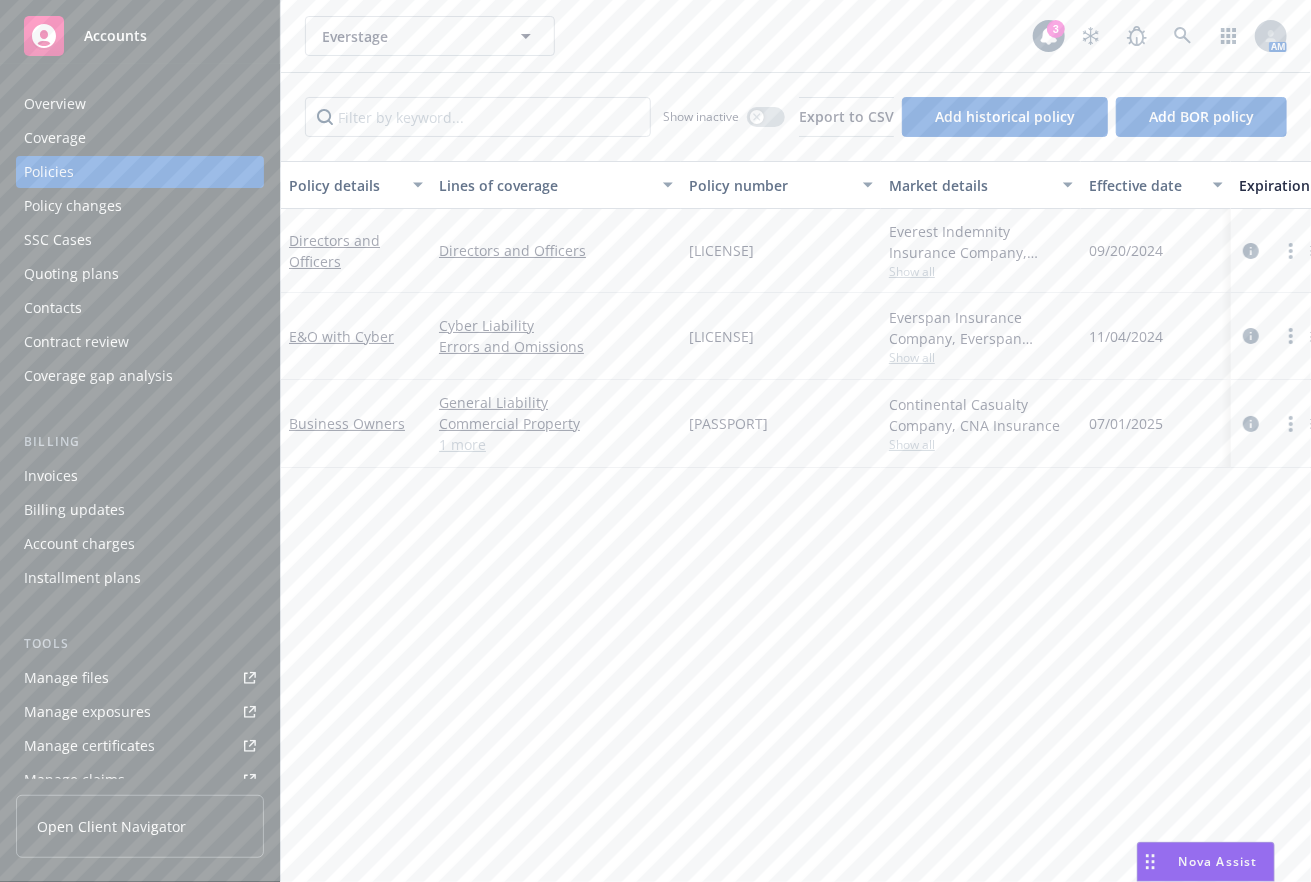 click on "Coverage" at bounding box center (55, 138) 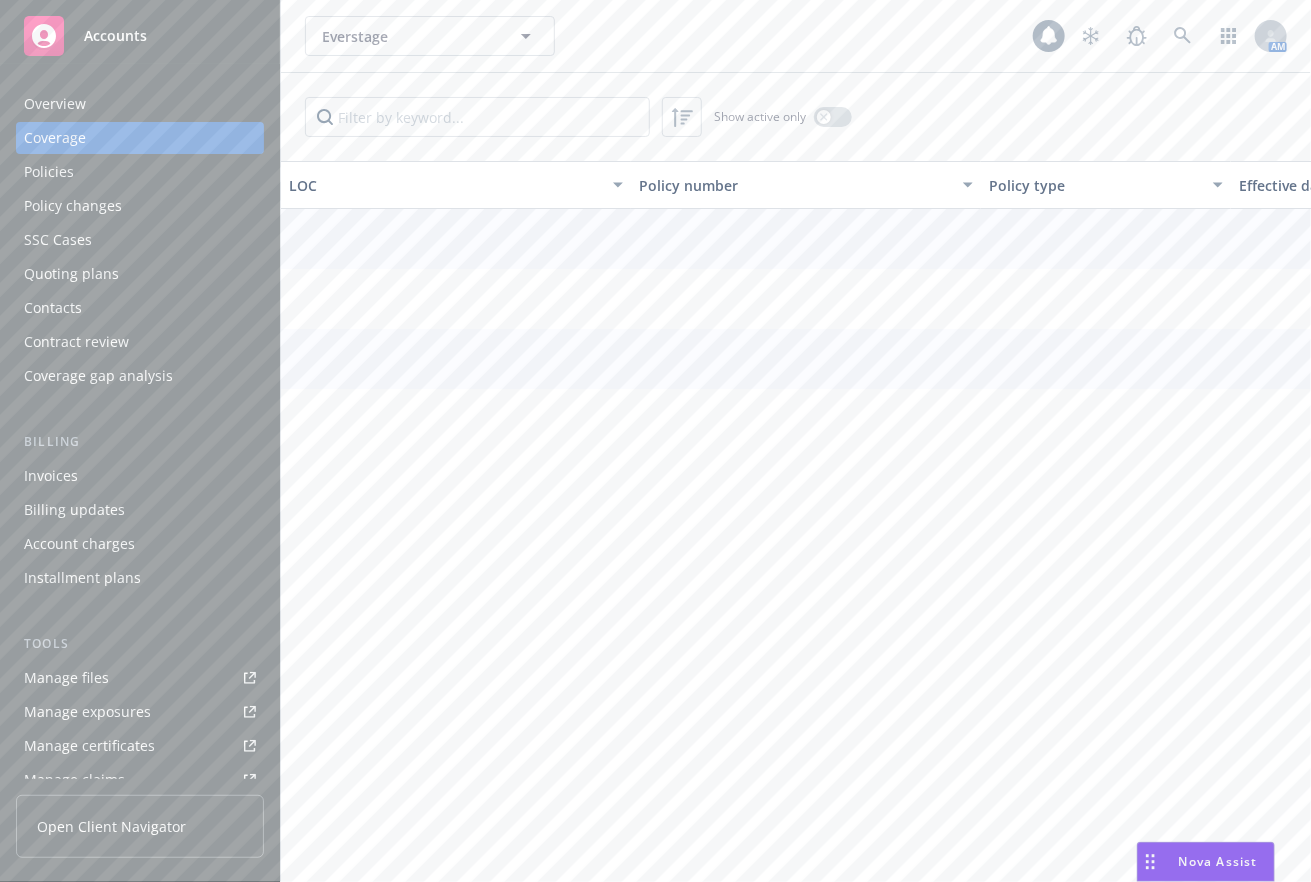 click on "Overview" at bounding box center (140, 104) 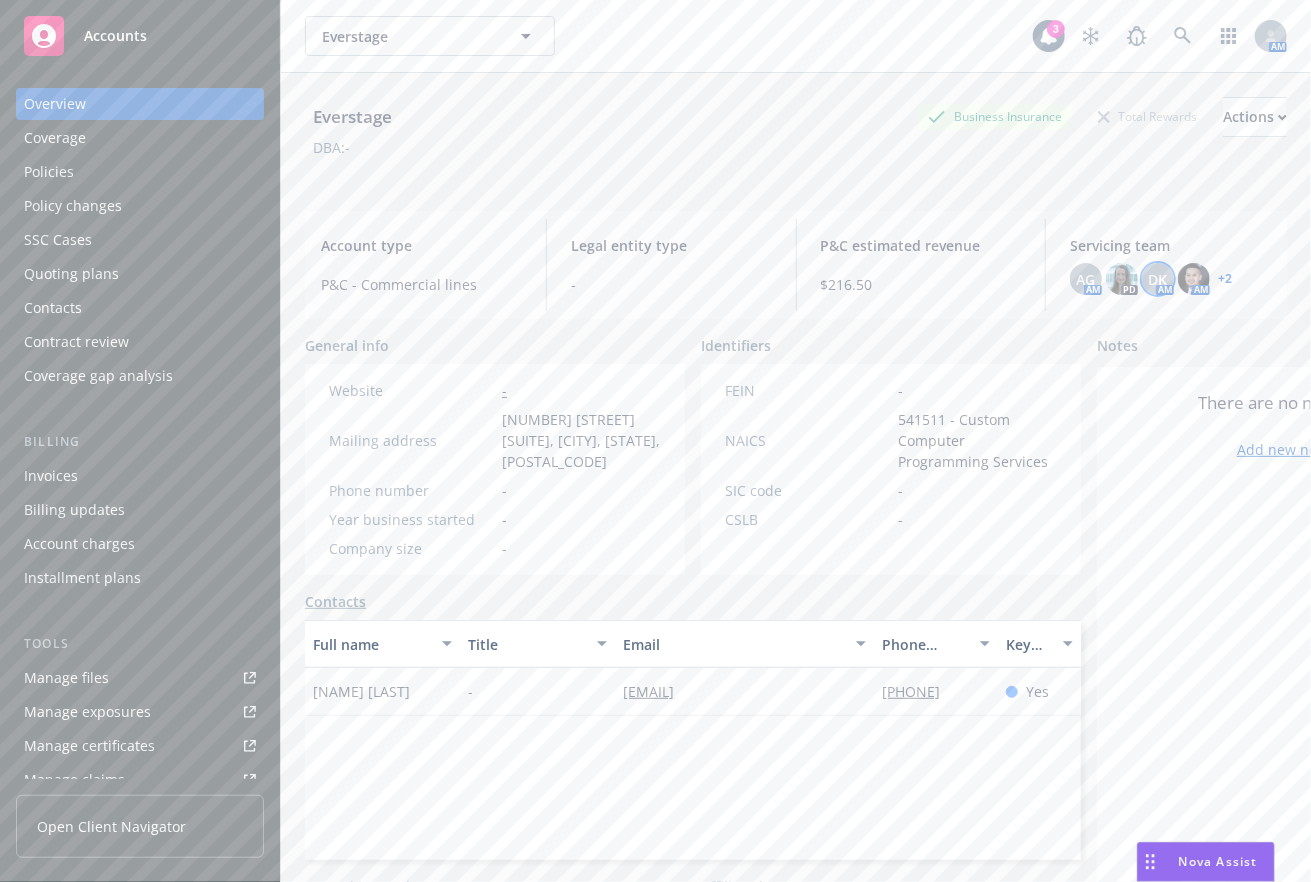 click on "DK" at bounding box center [1158, 279] 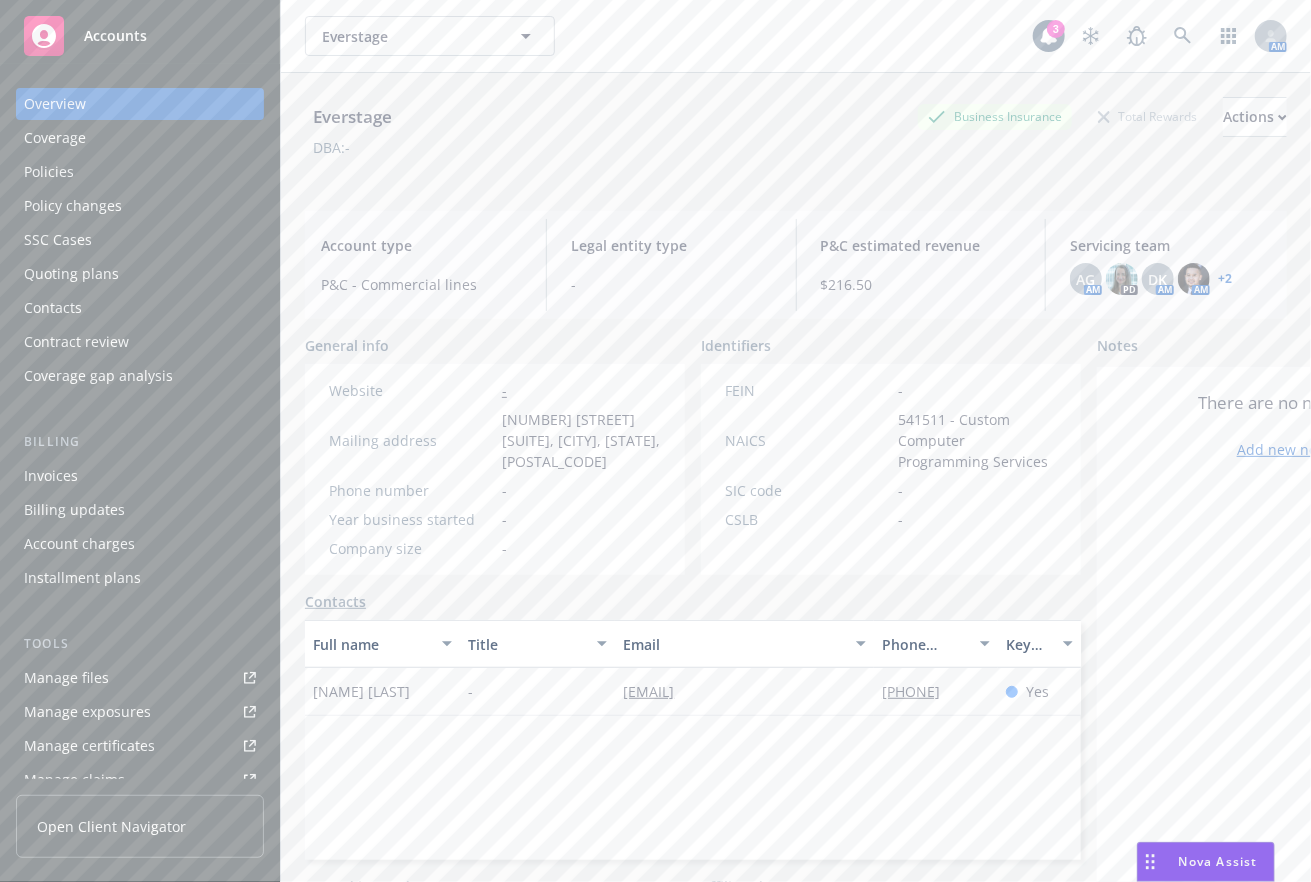 click on "Policies" at bounding box center [140, 172] 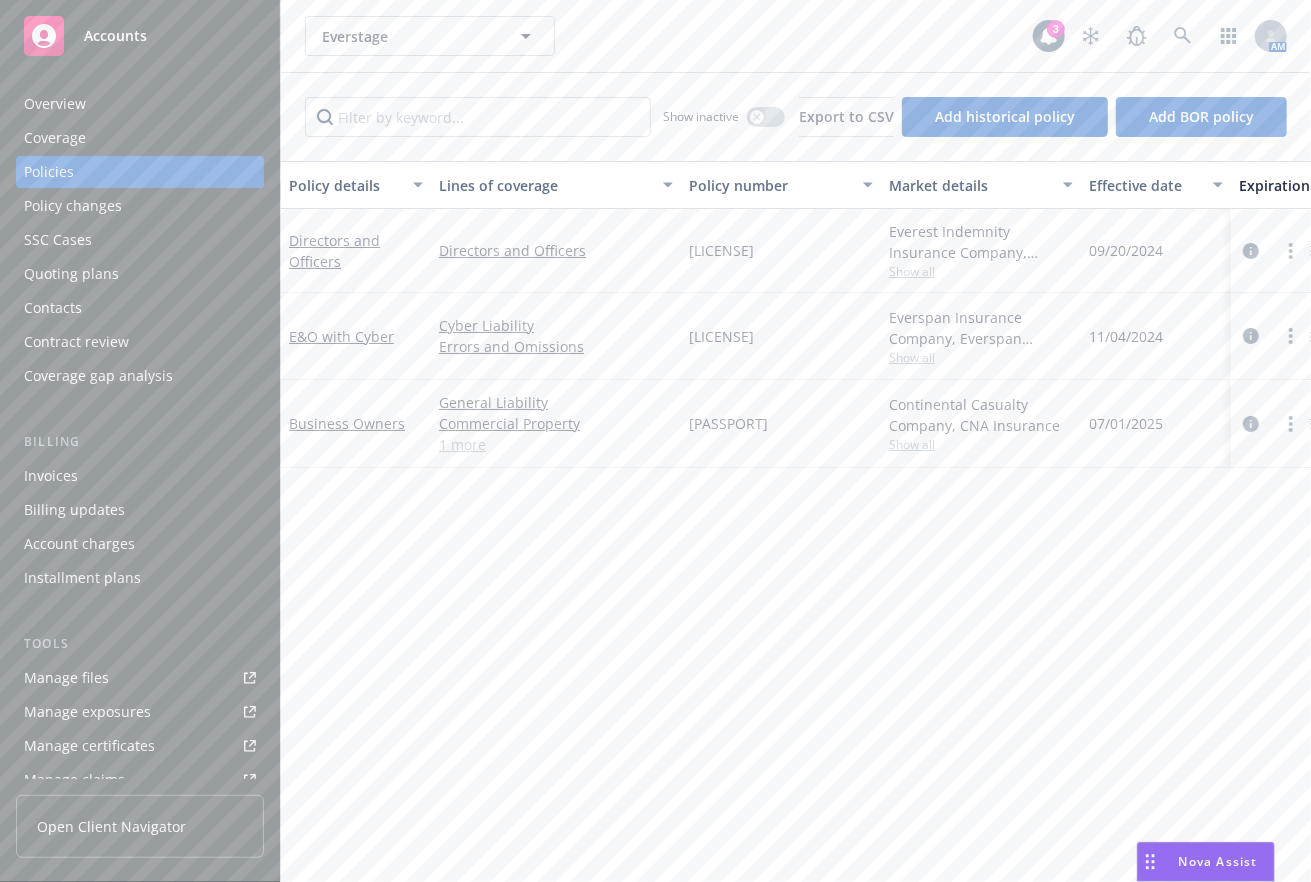 click on "Overview" at bounding box center [140, 104] 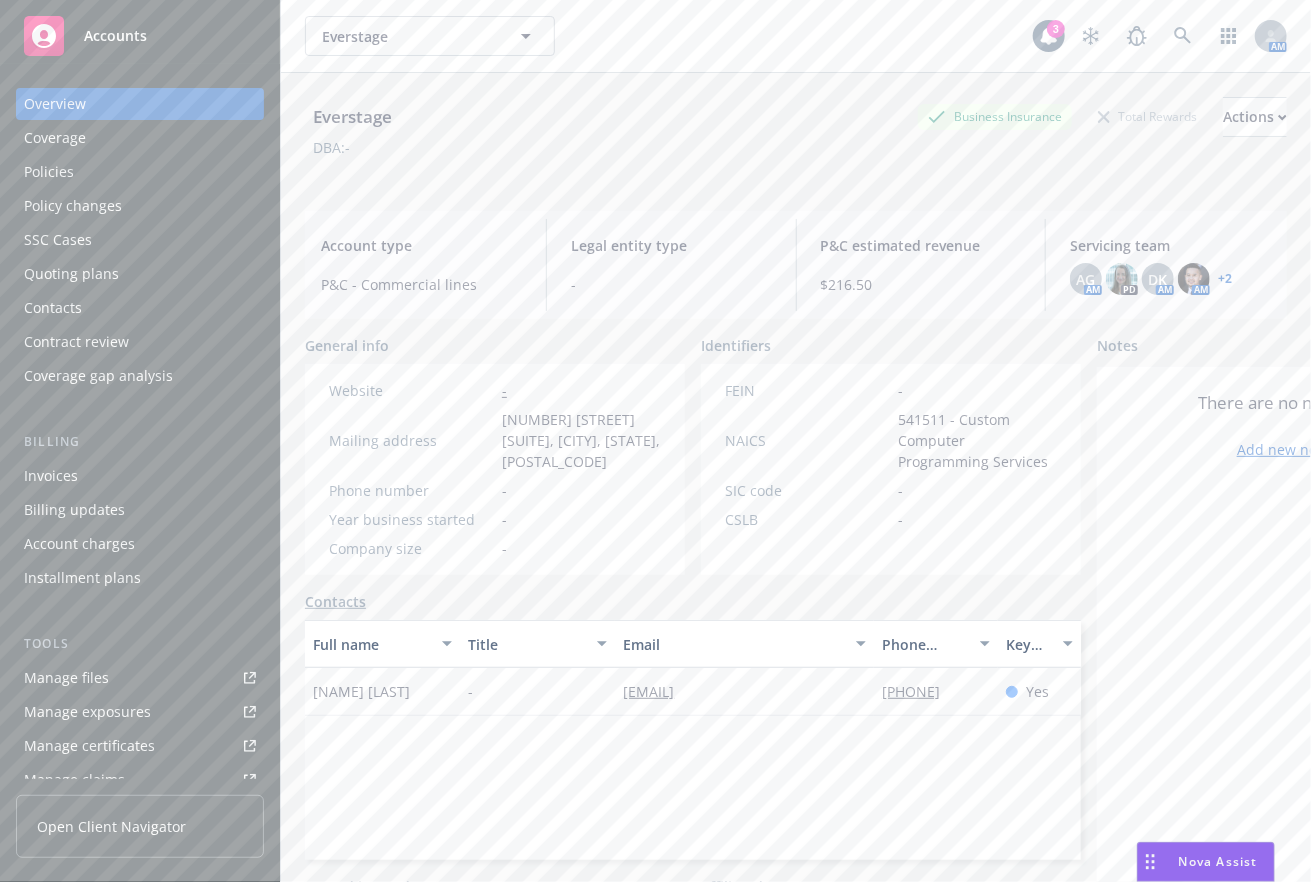 click on "+ 2" at bounding box center [1225, 279] 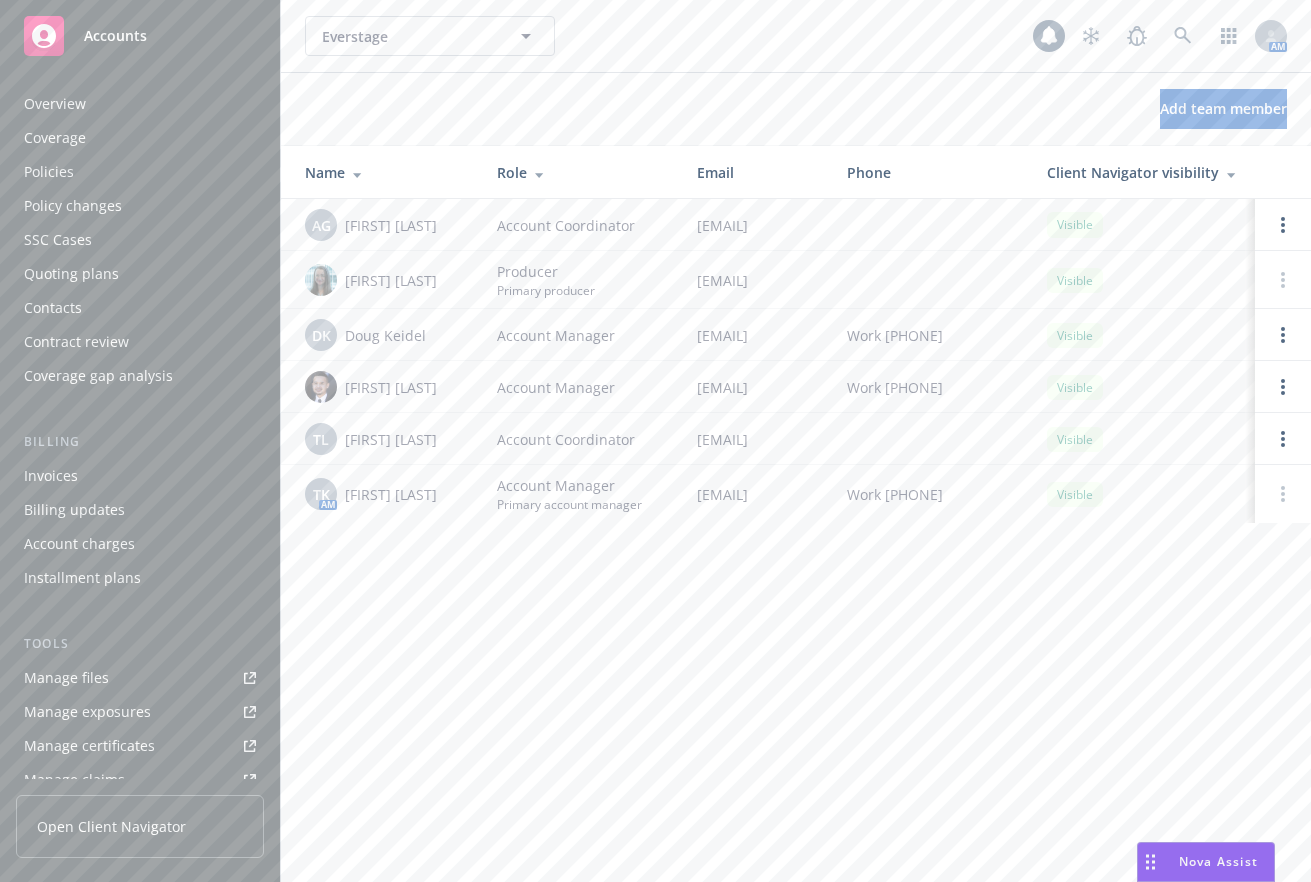 scroll, scrollTop: 0, scrollLeft: 0, axis: both 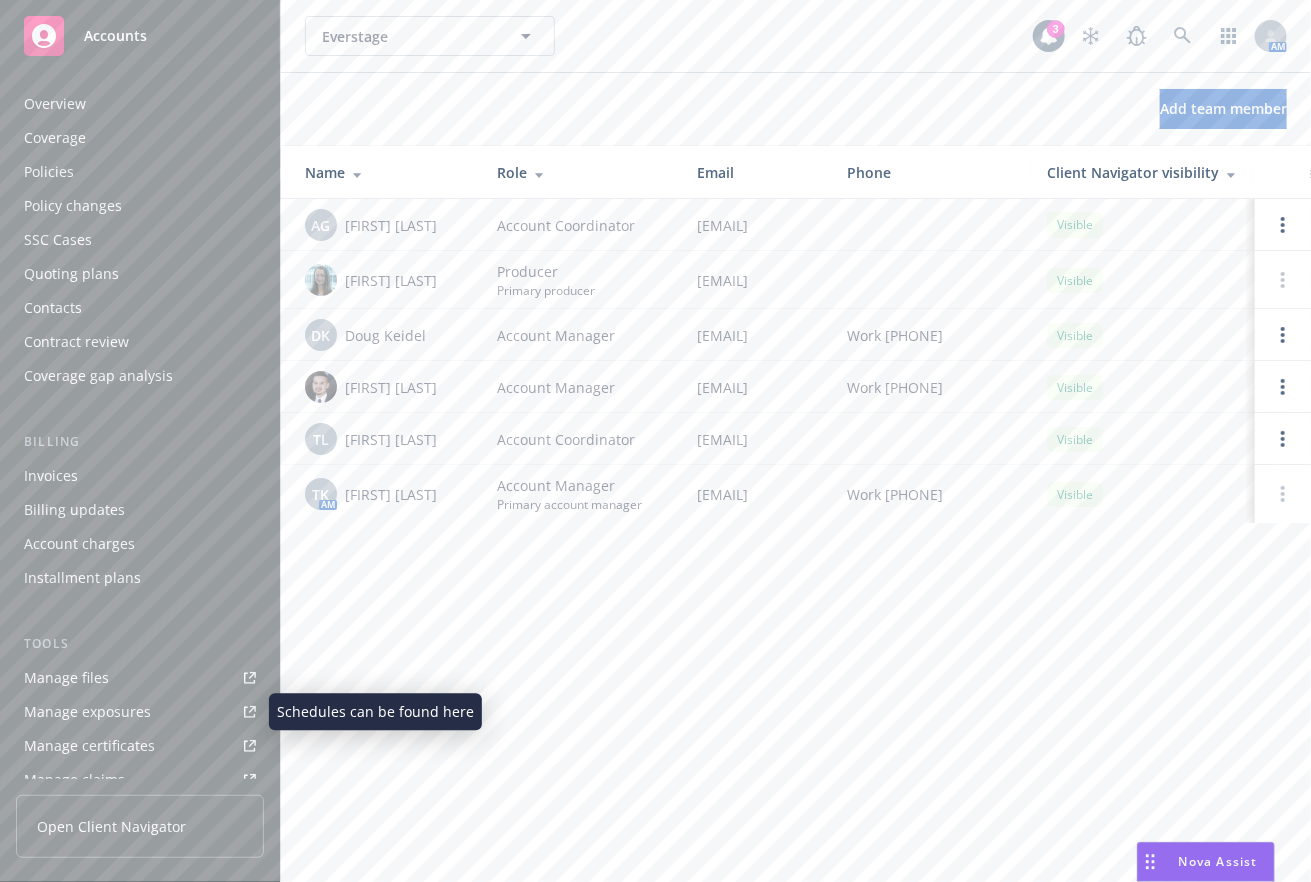 click on "Manage files" at bounding box center (140, 678) 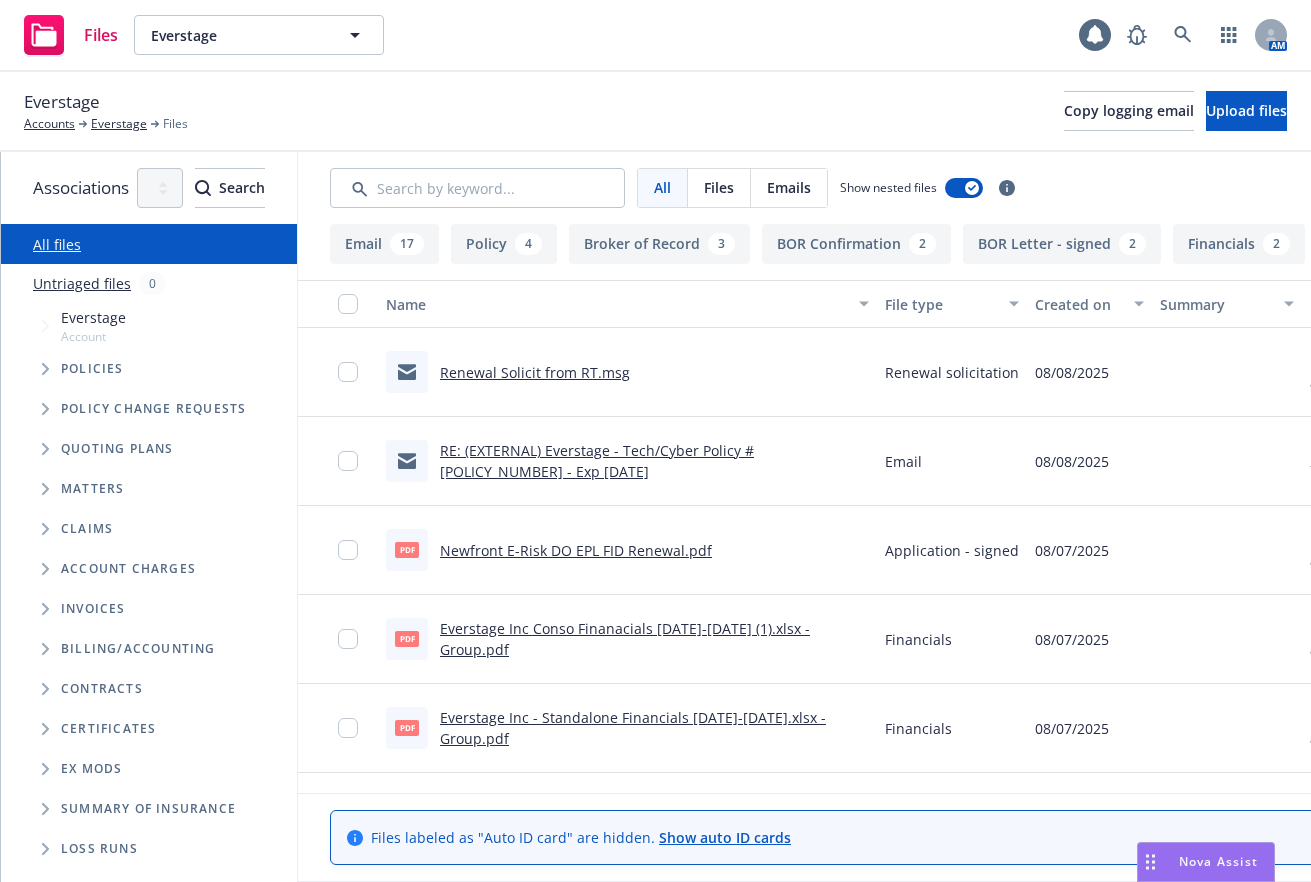 scroll, scrollTop: 0, scrollLeft: 0, axis: both 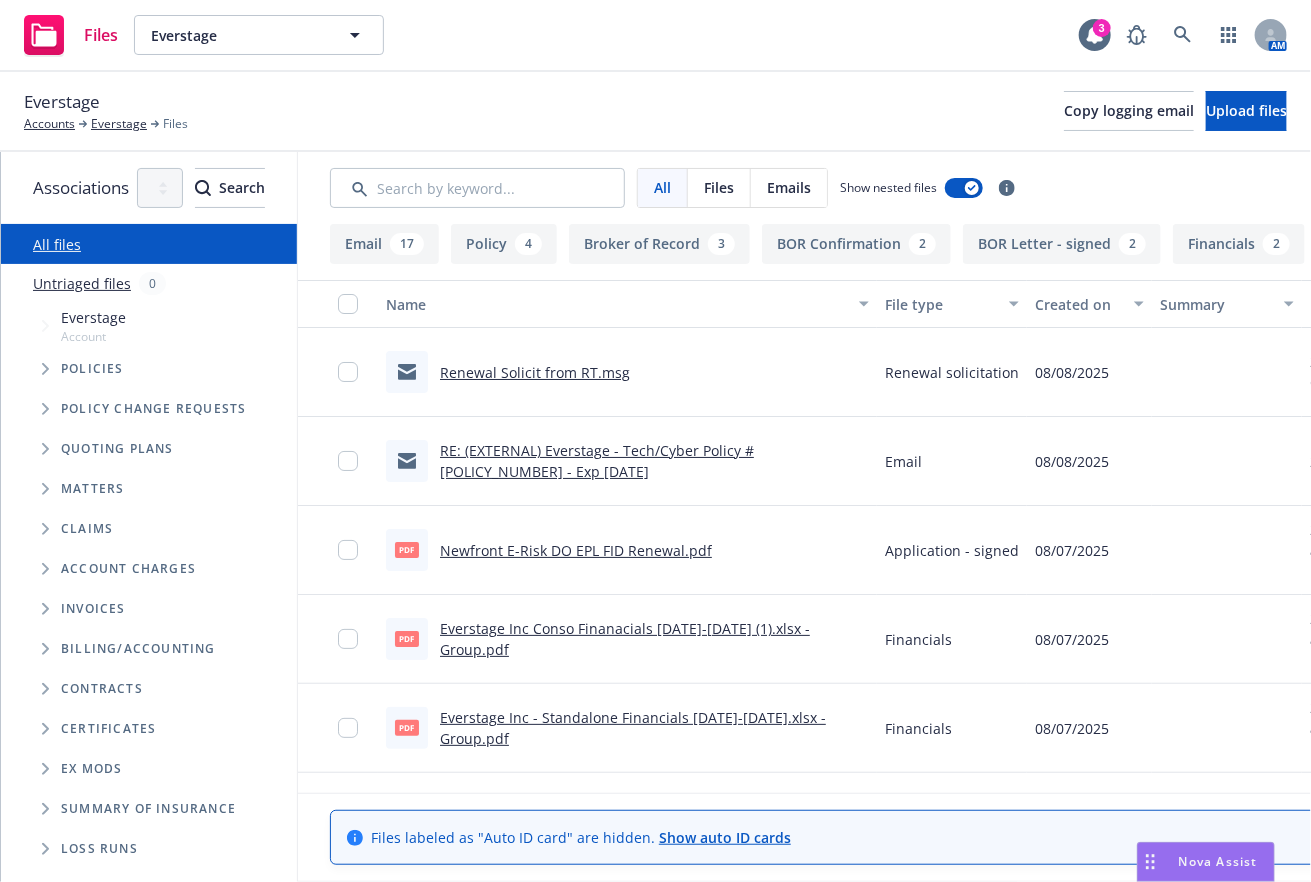 click on "Quoting plans" at bounding box center [159, 449] 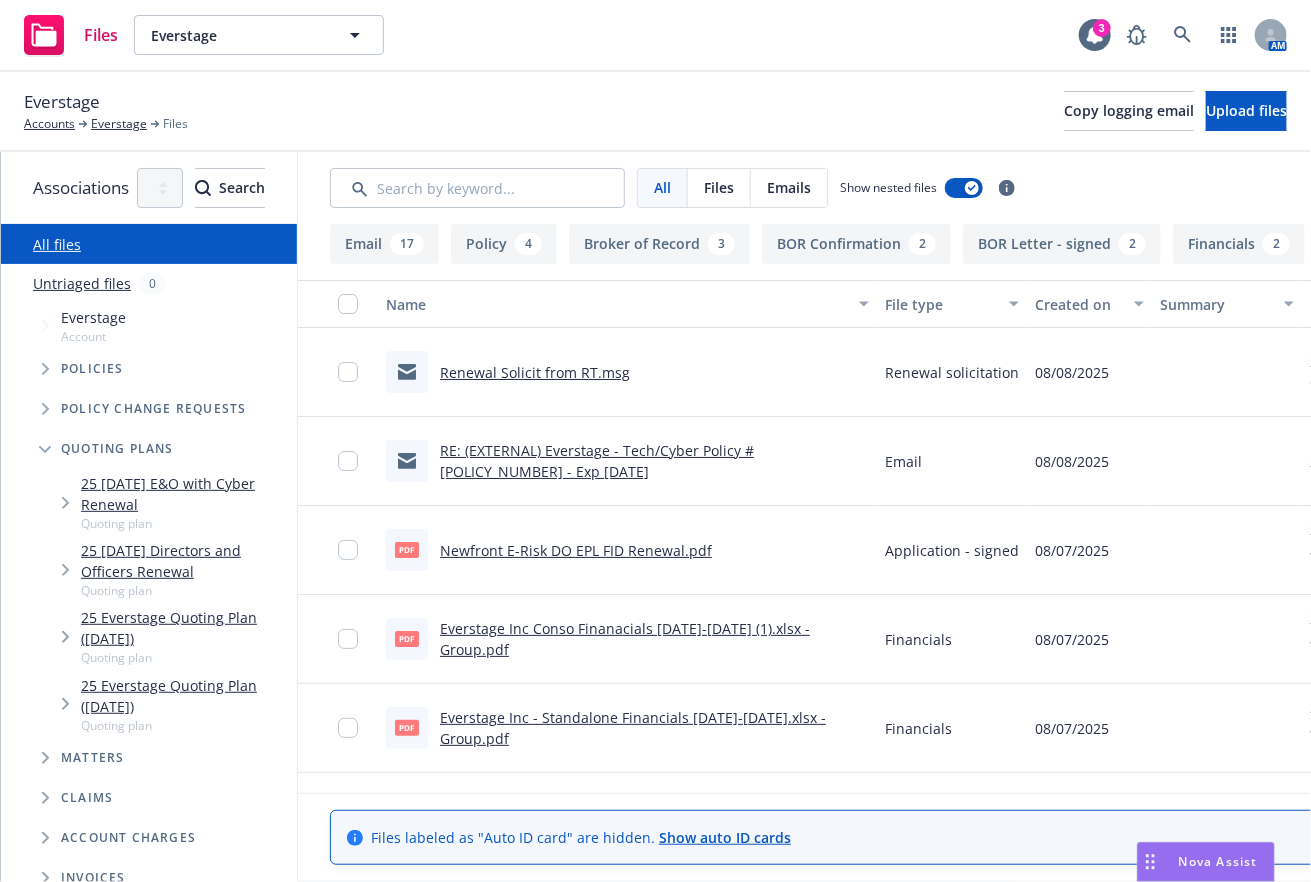 click 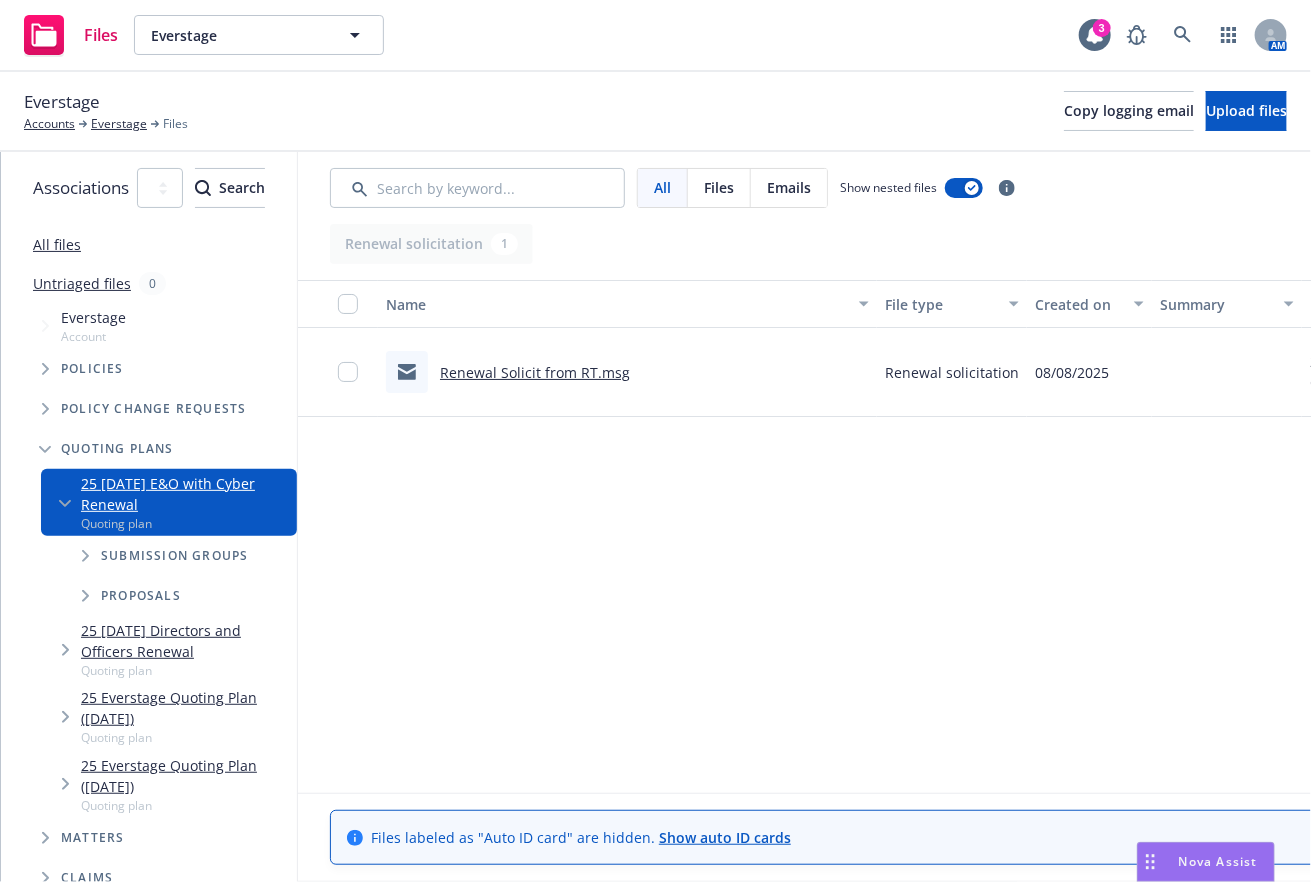 click at bounding box center [85, 556] 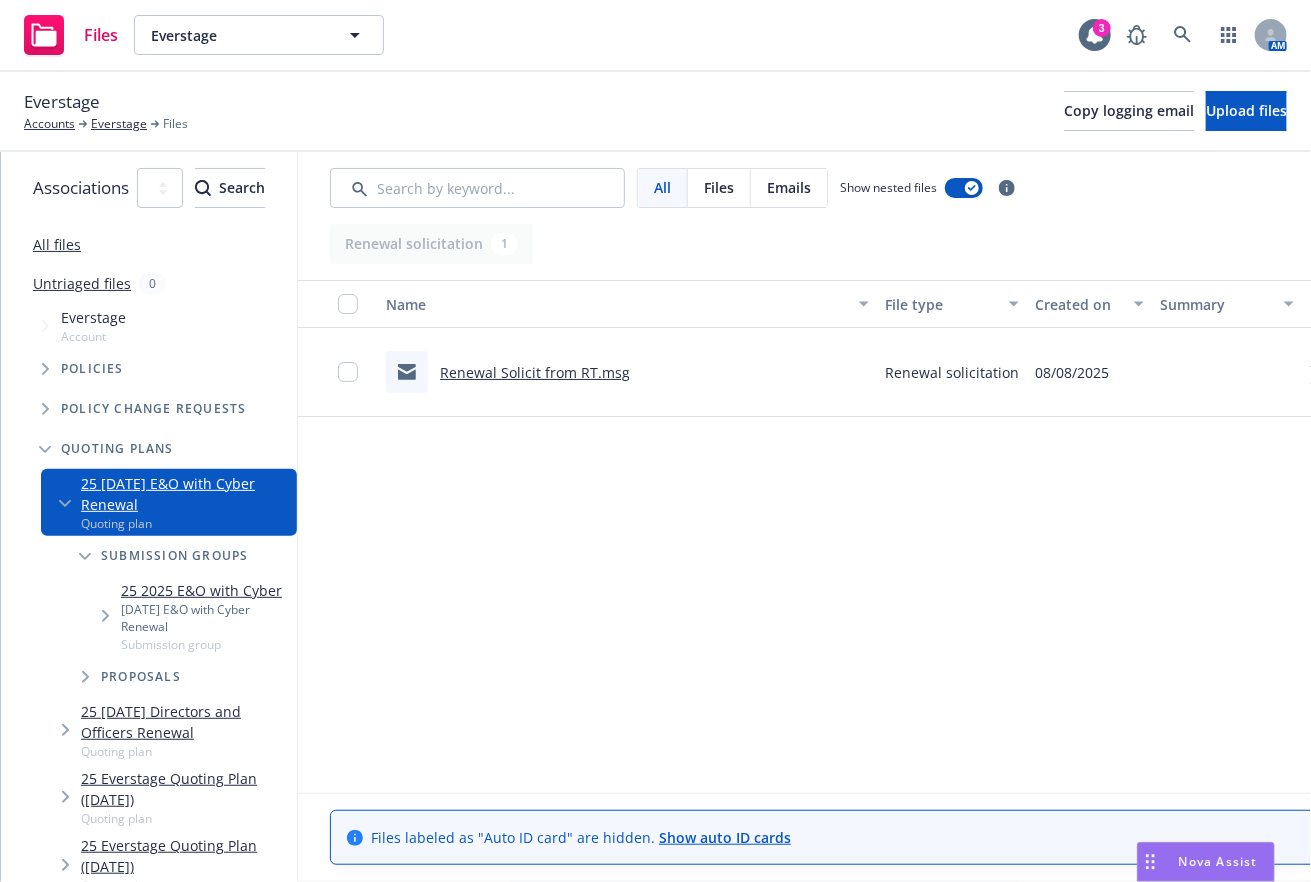 click at bounding box center (105, 616) 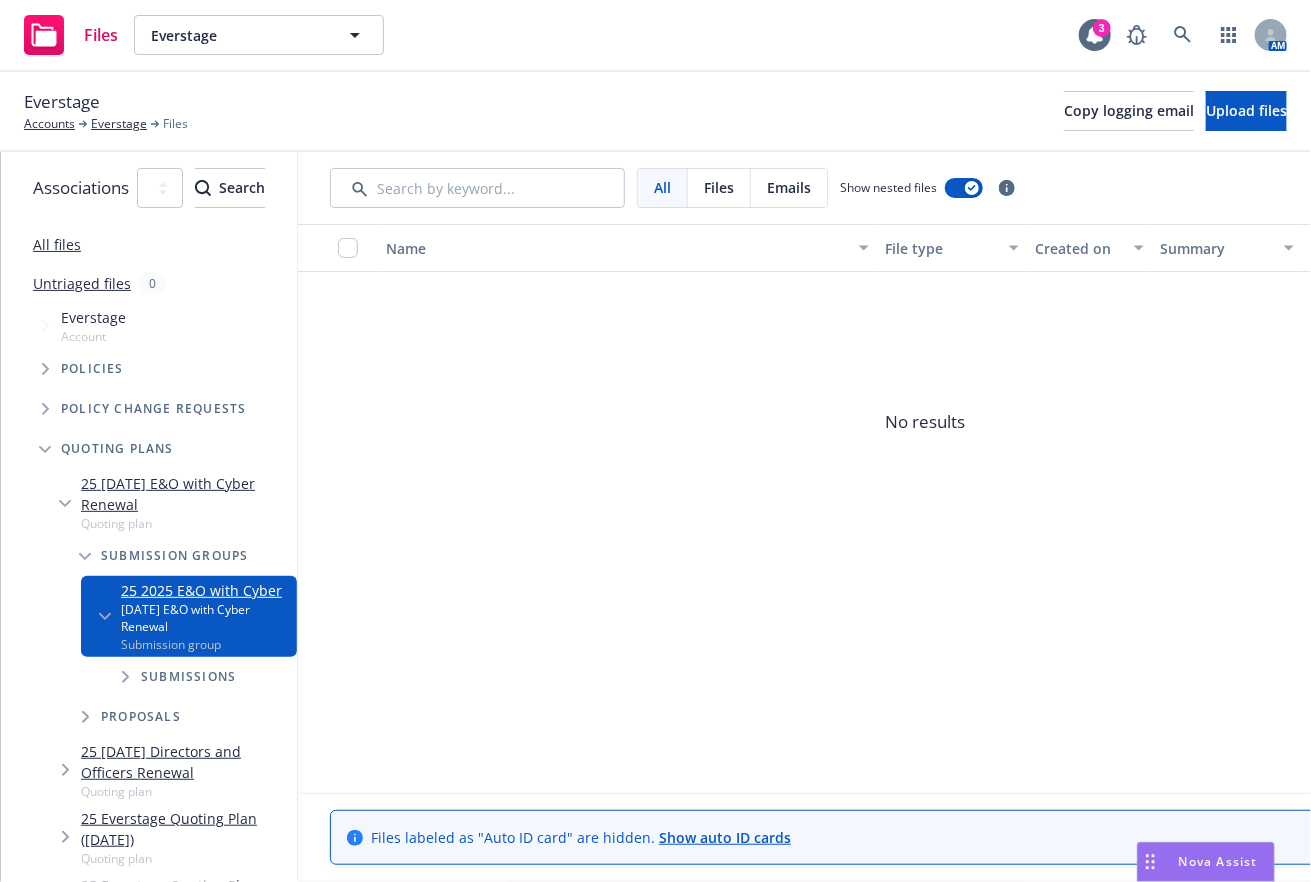 click at bounding box center (125, 677) 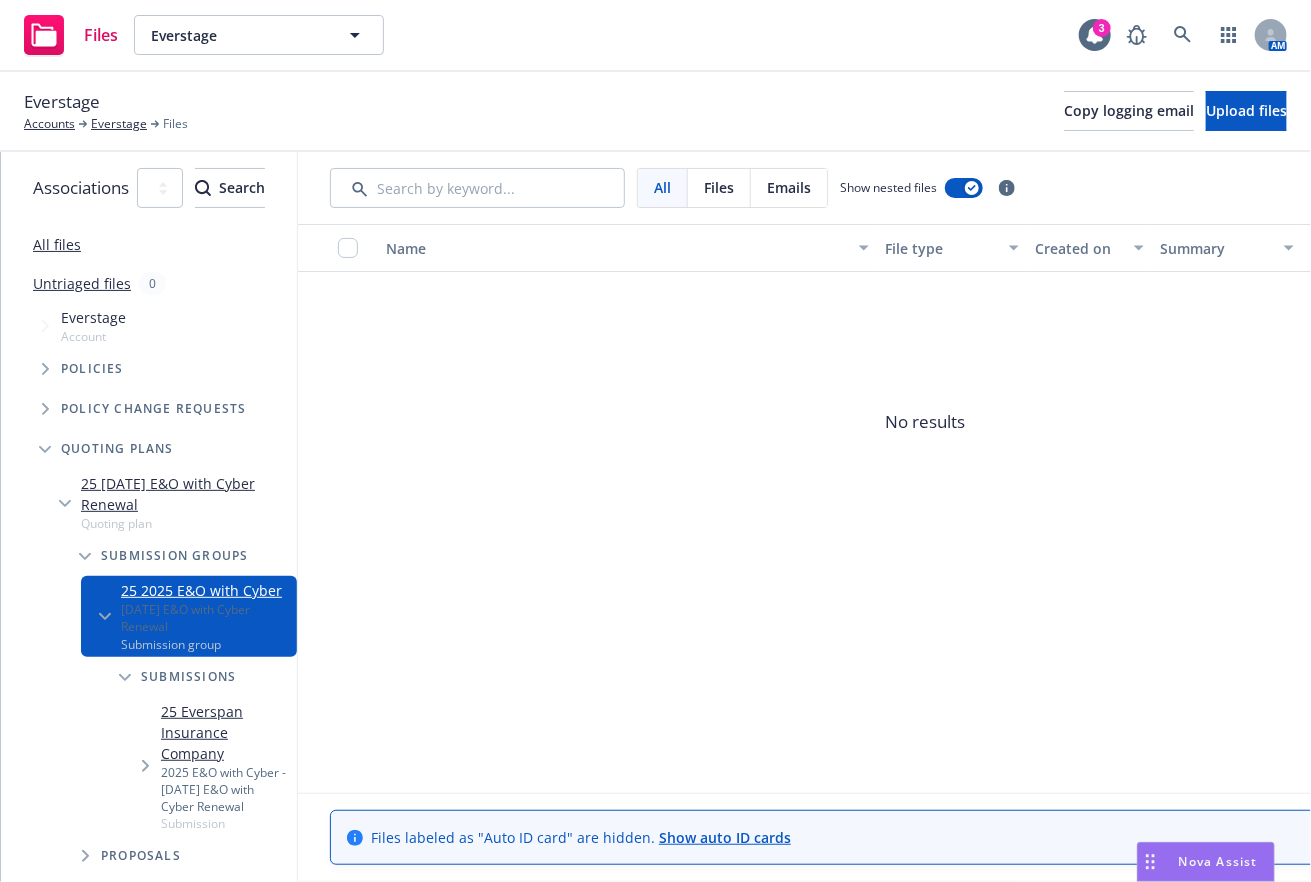 click 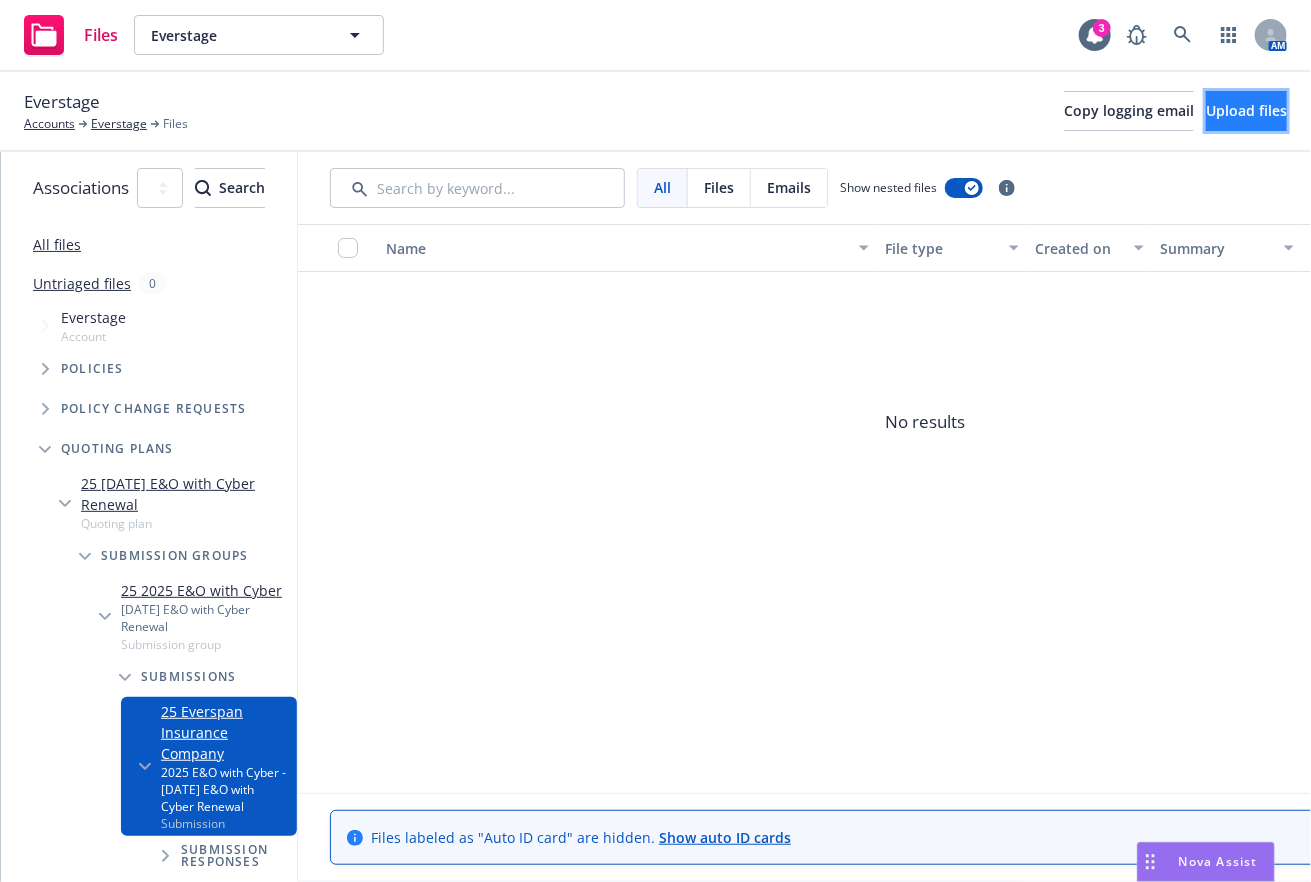 click on "Upload files" at bounding box center (1246, 110) 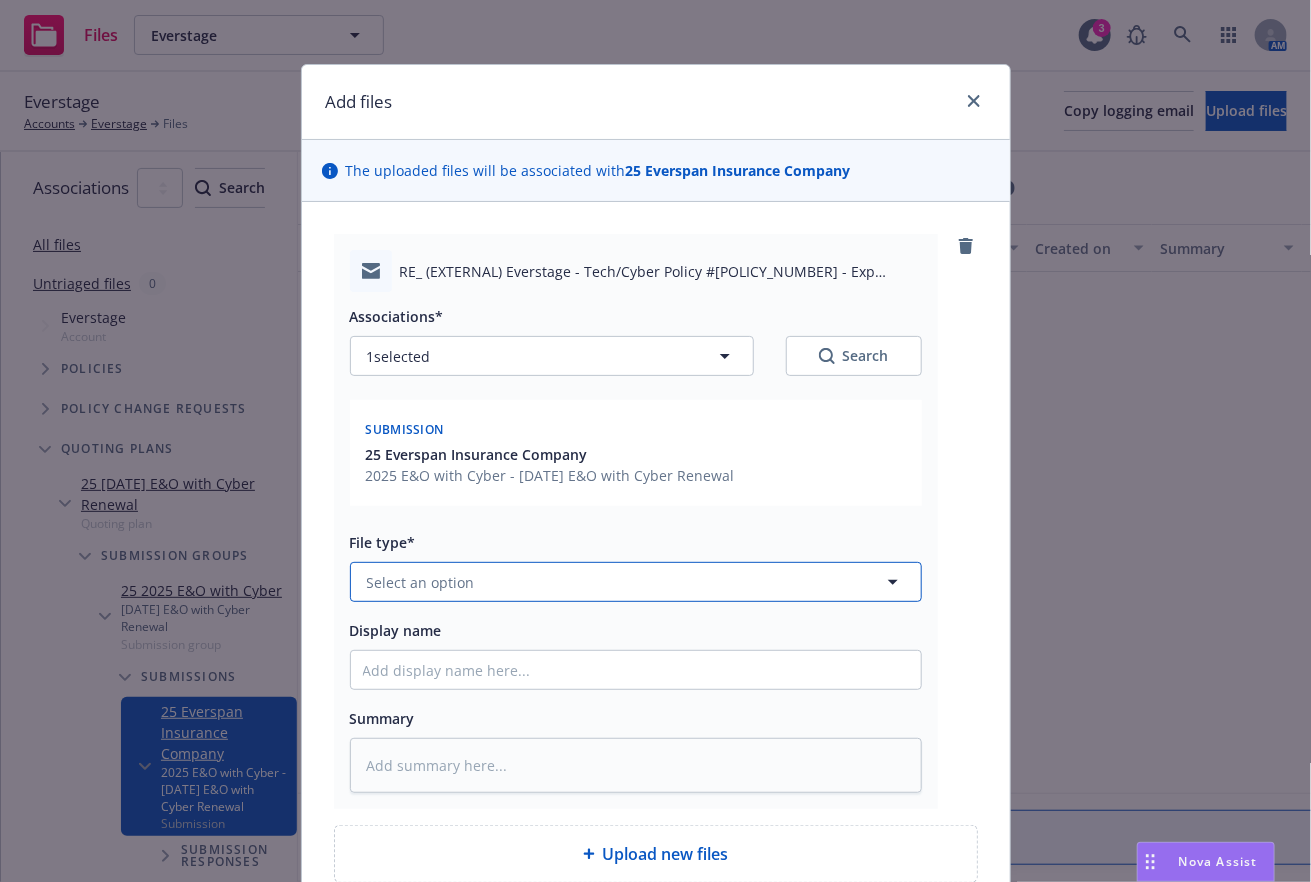 click on "Select an option" at bounding box center (636, 582) 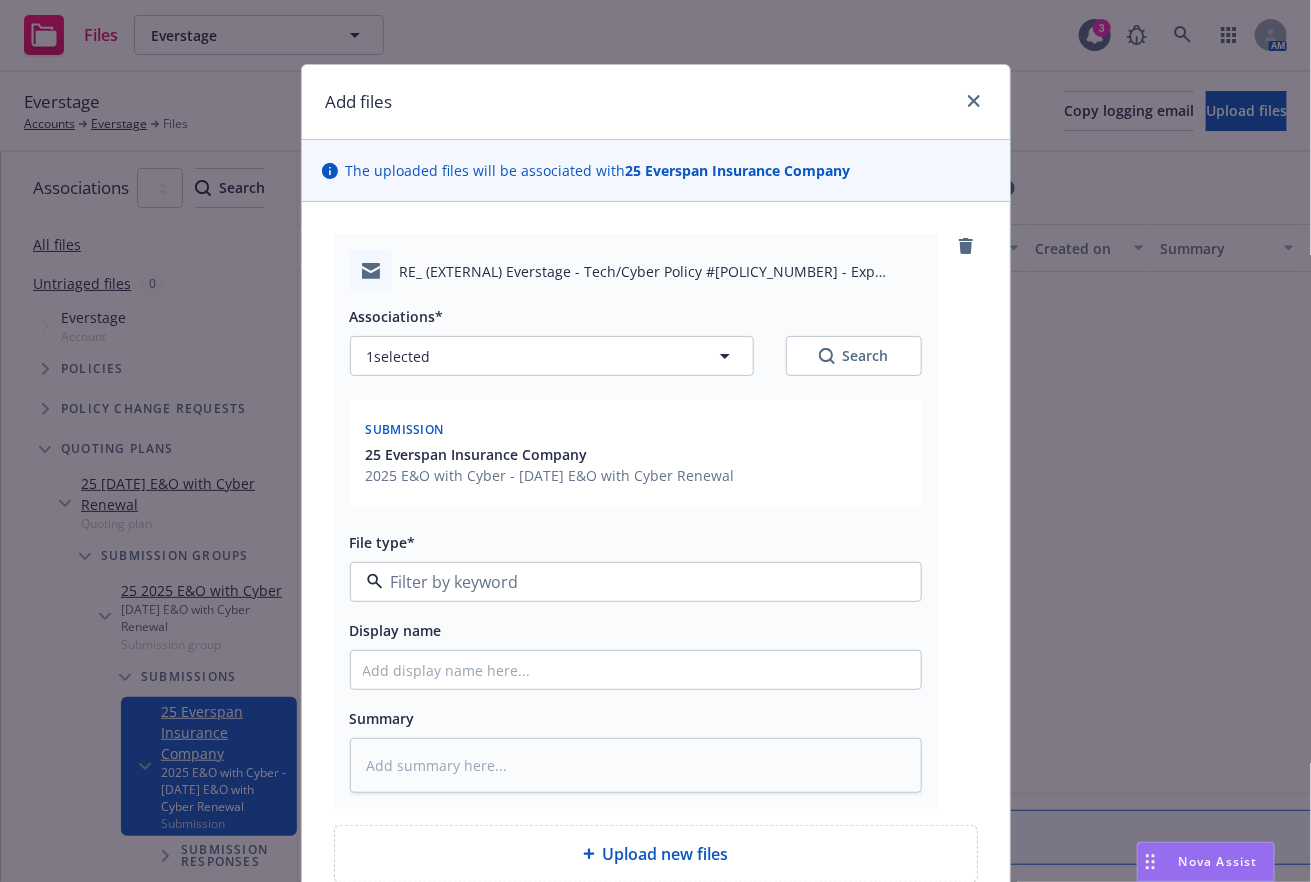 type on "e" 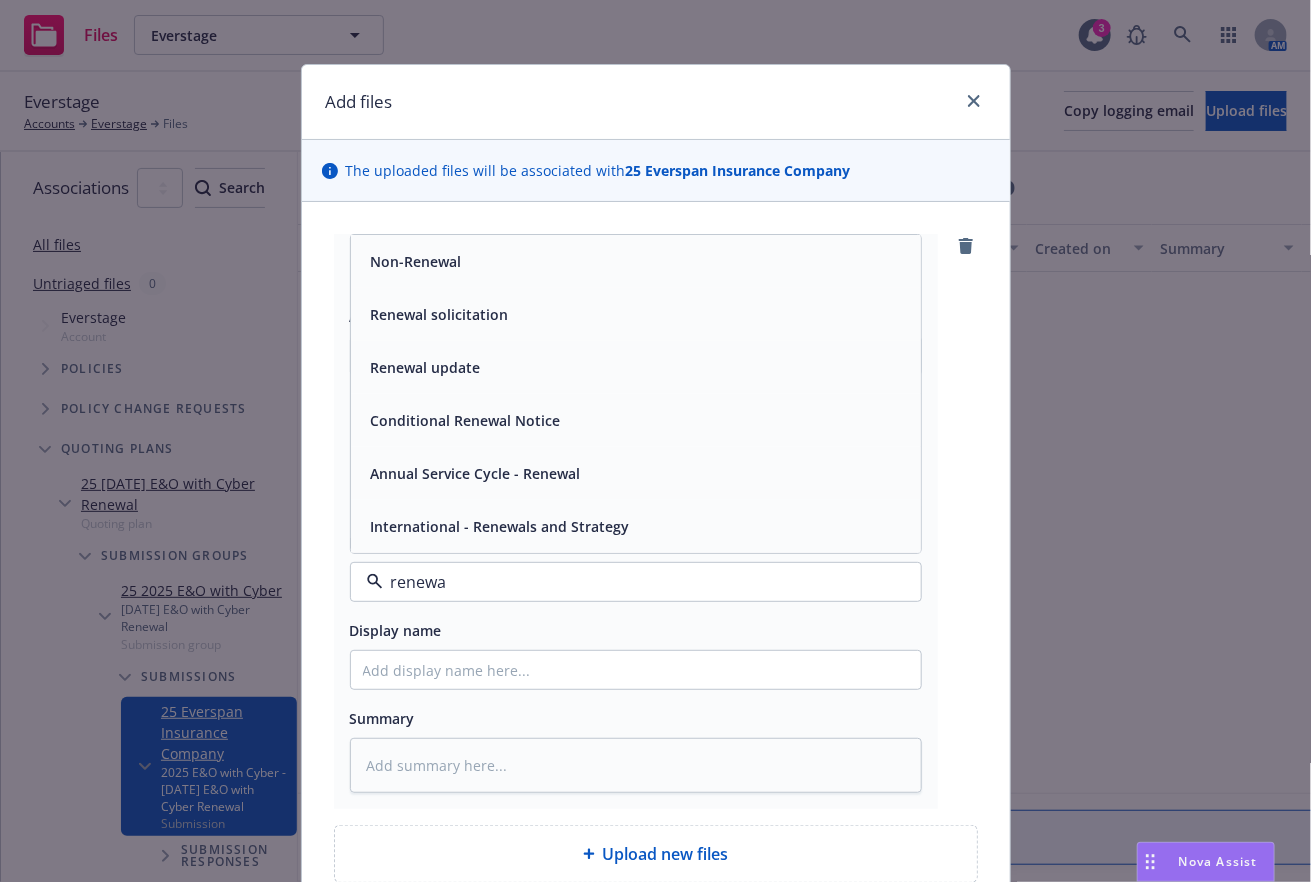 type on "renewal" 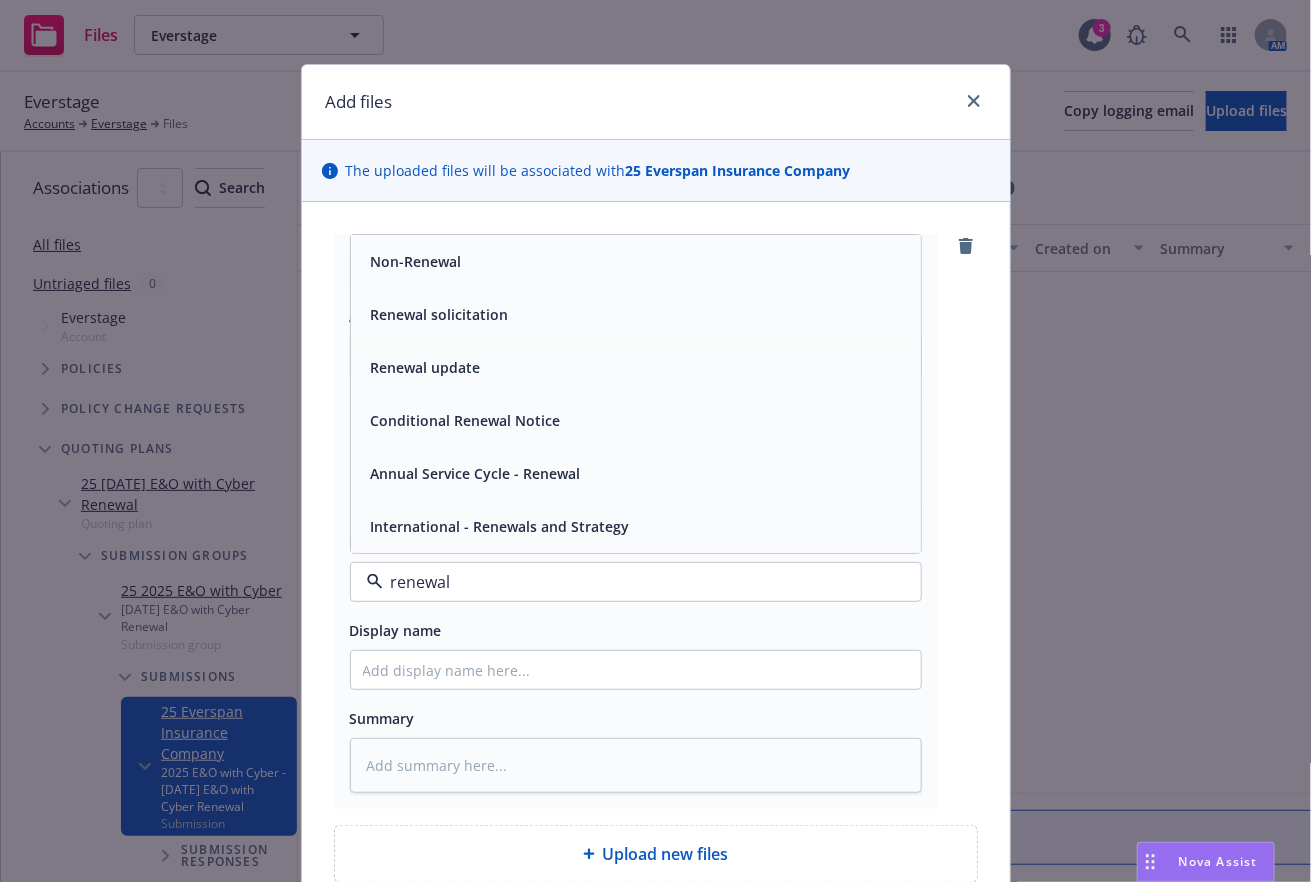 click on "Renewal solicitation" at bounding box center (636, 314) 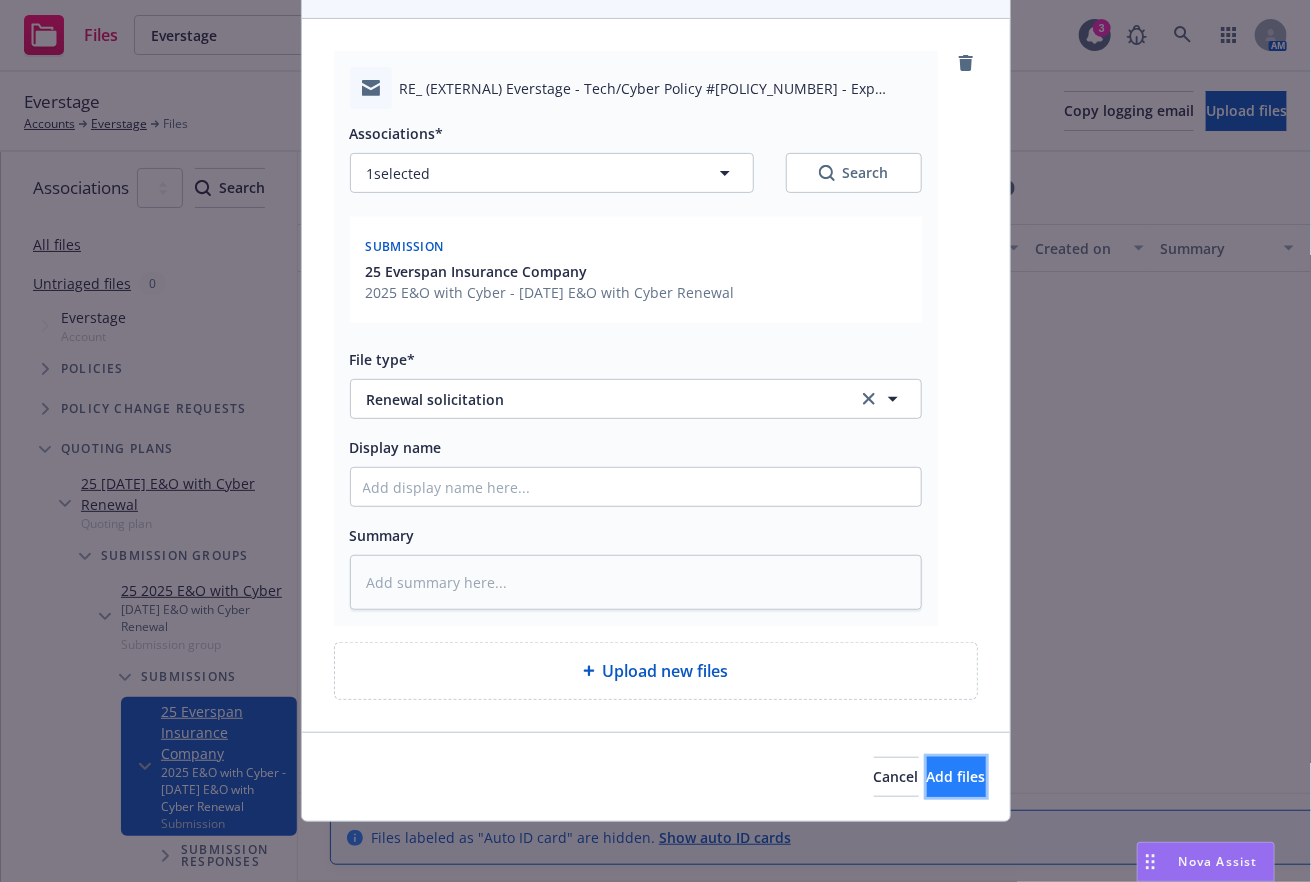 click on "Add files" at bounding box center (956, 777) 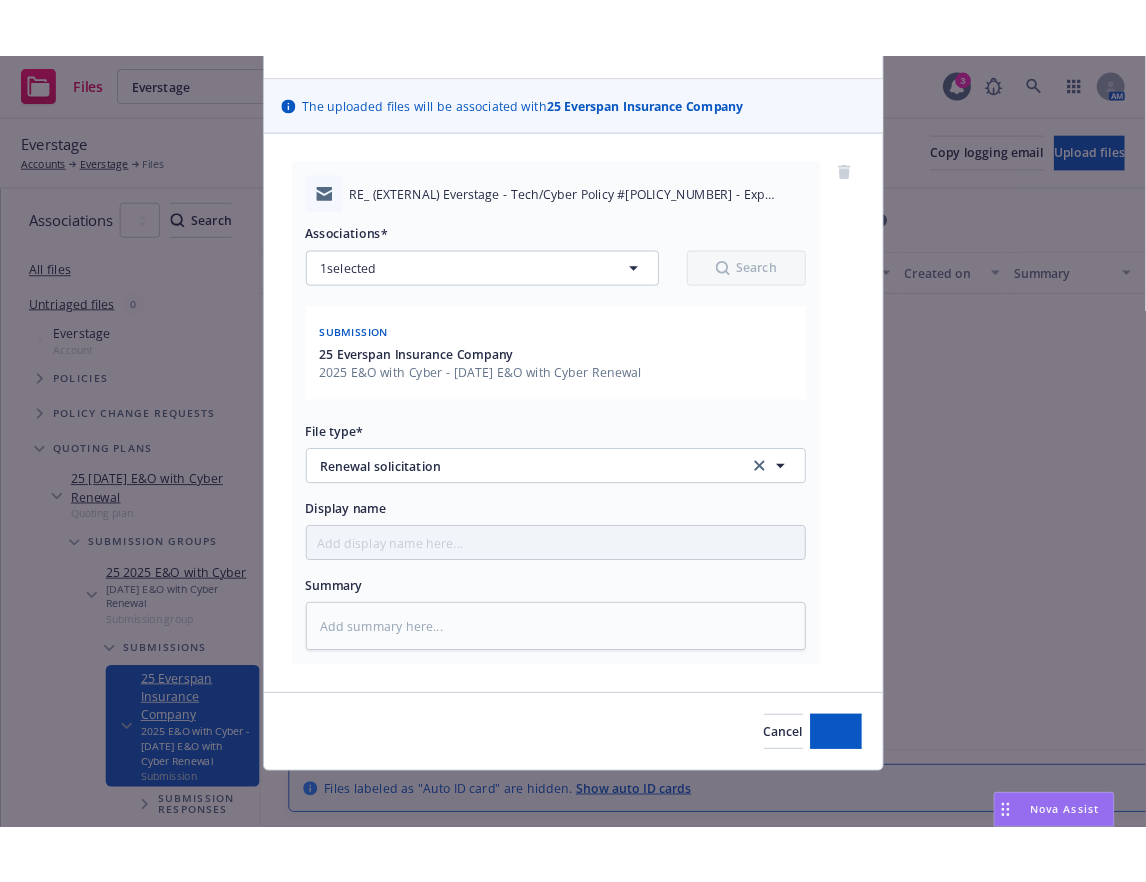 scroll, scrollTop: 110, scrollLeft: 0, axis: vertical 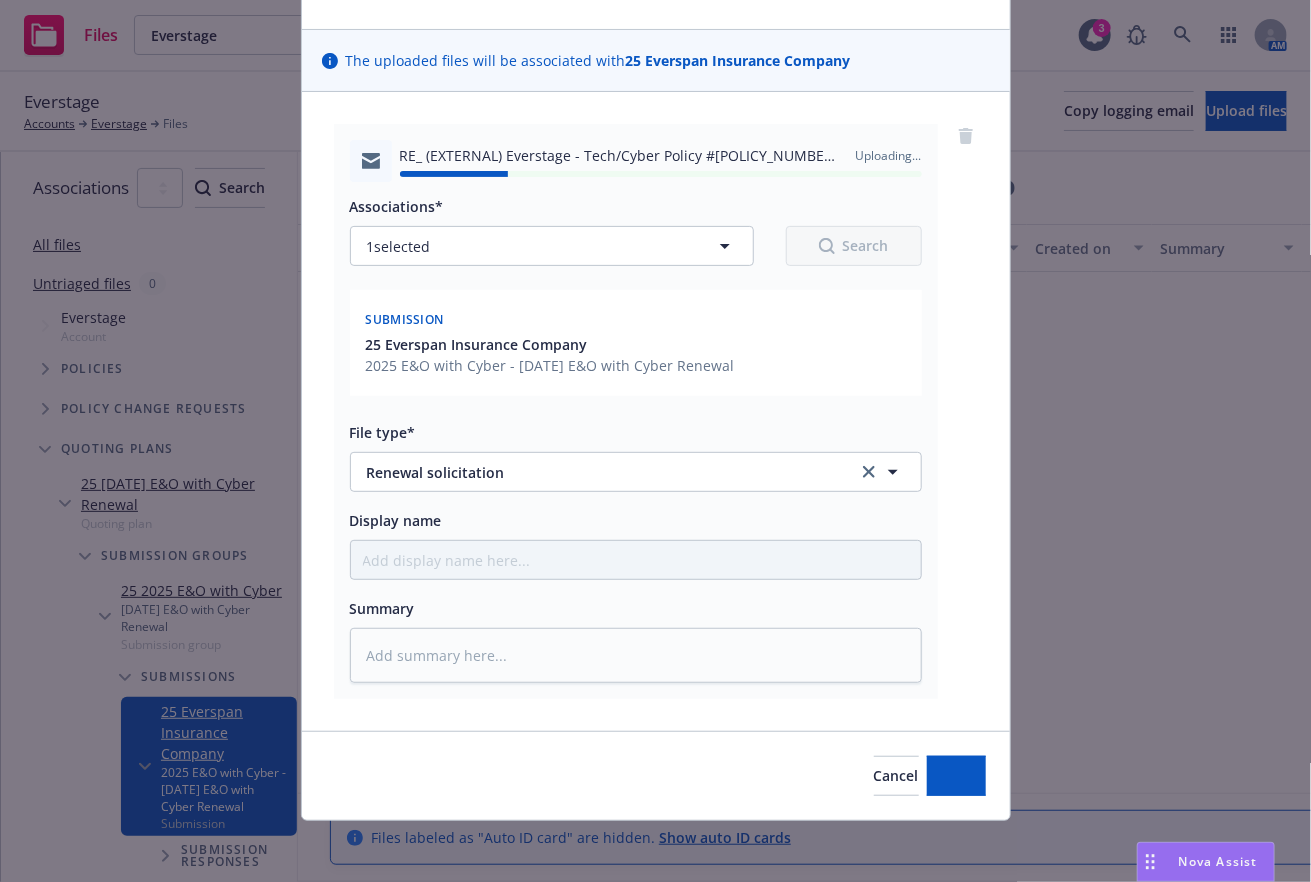 type on "x" 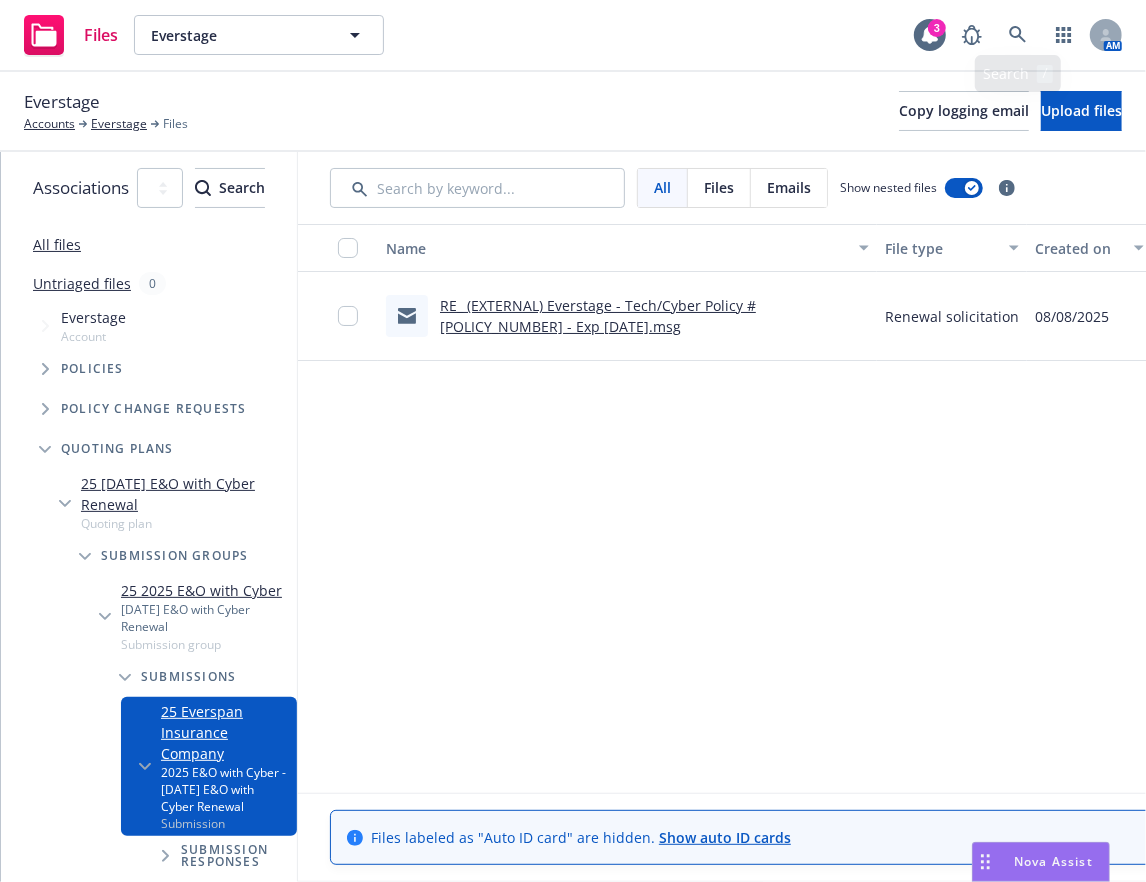 click on "AM" at bounding box center [1037, 35] 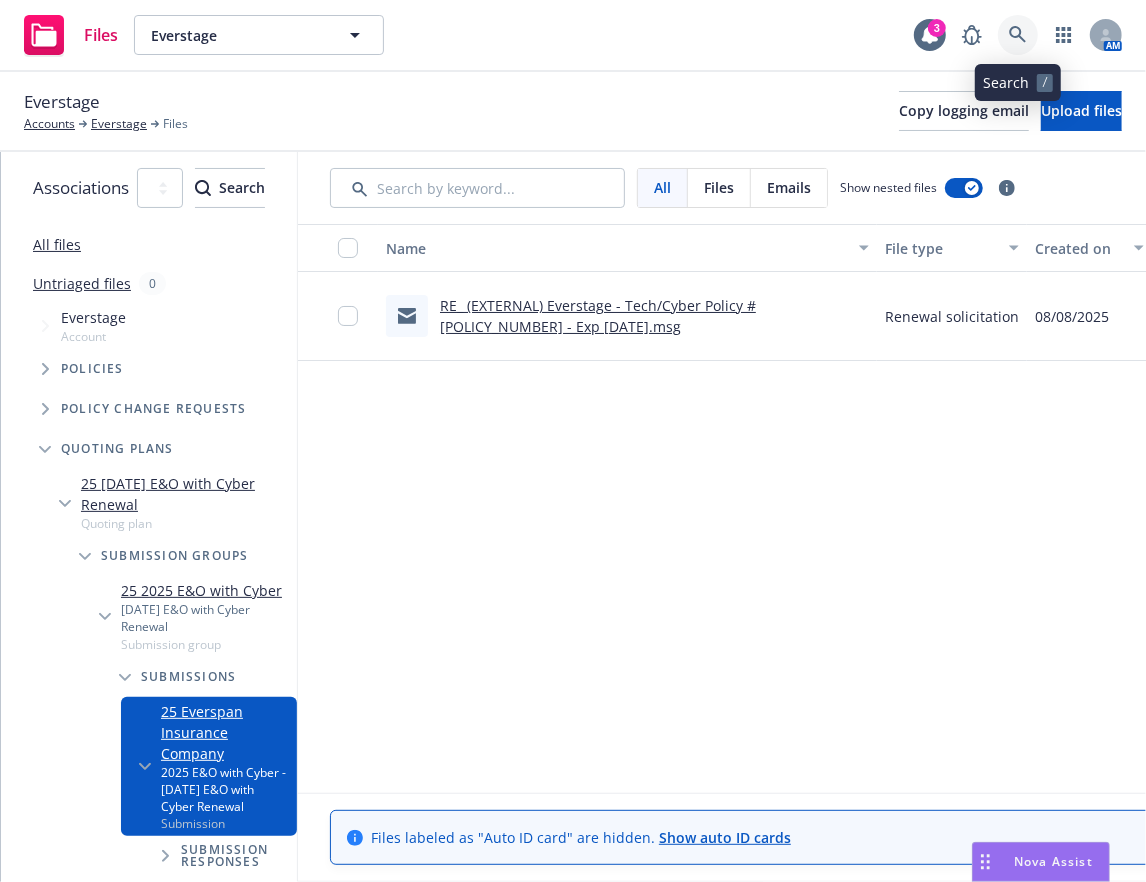 click 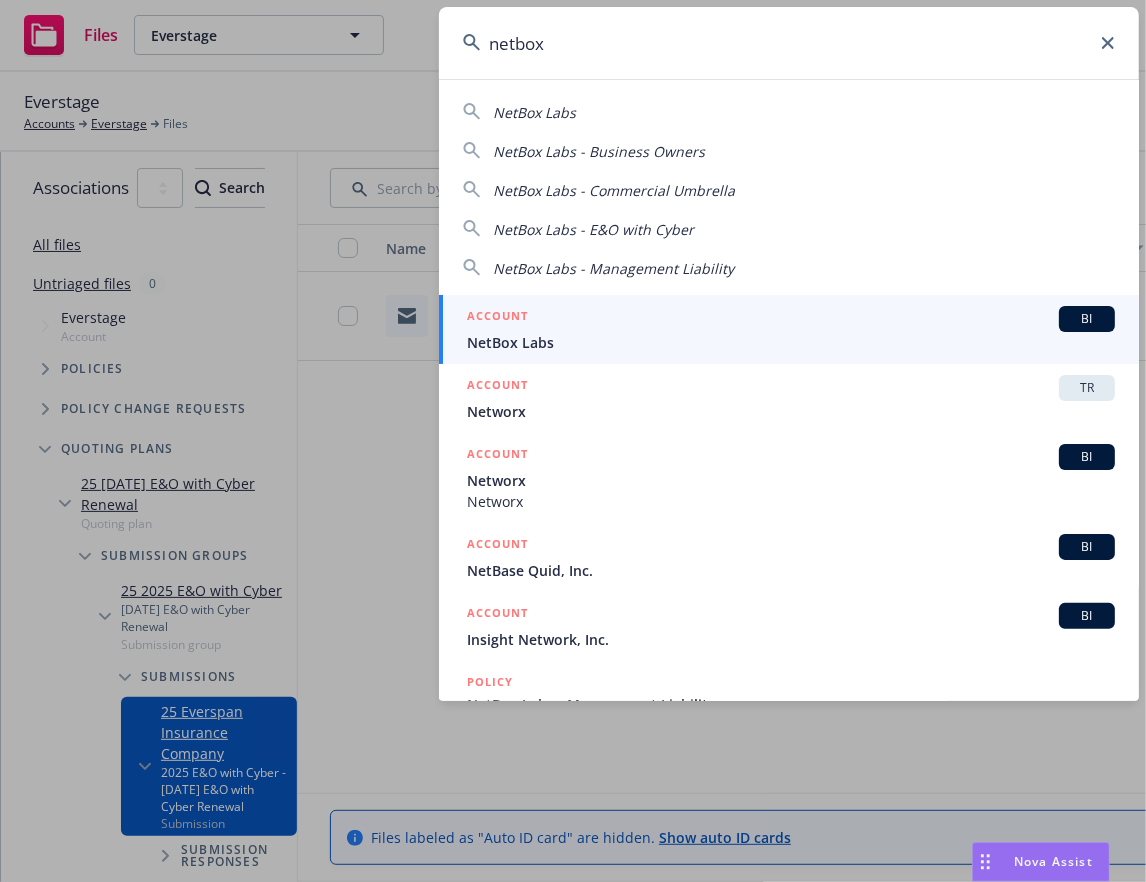 type on "netbox" 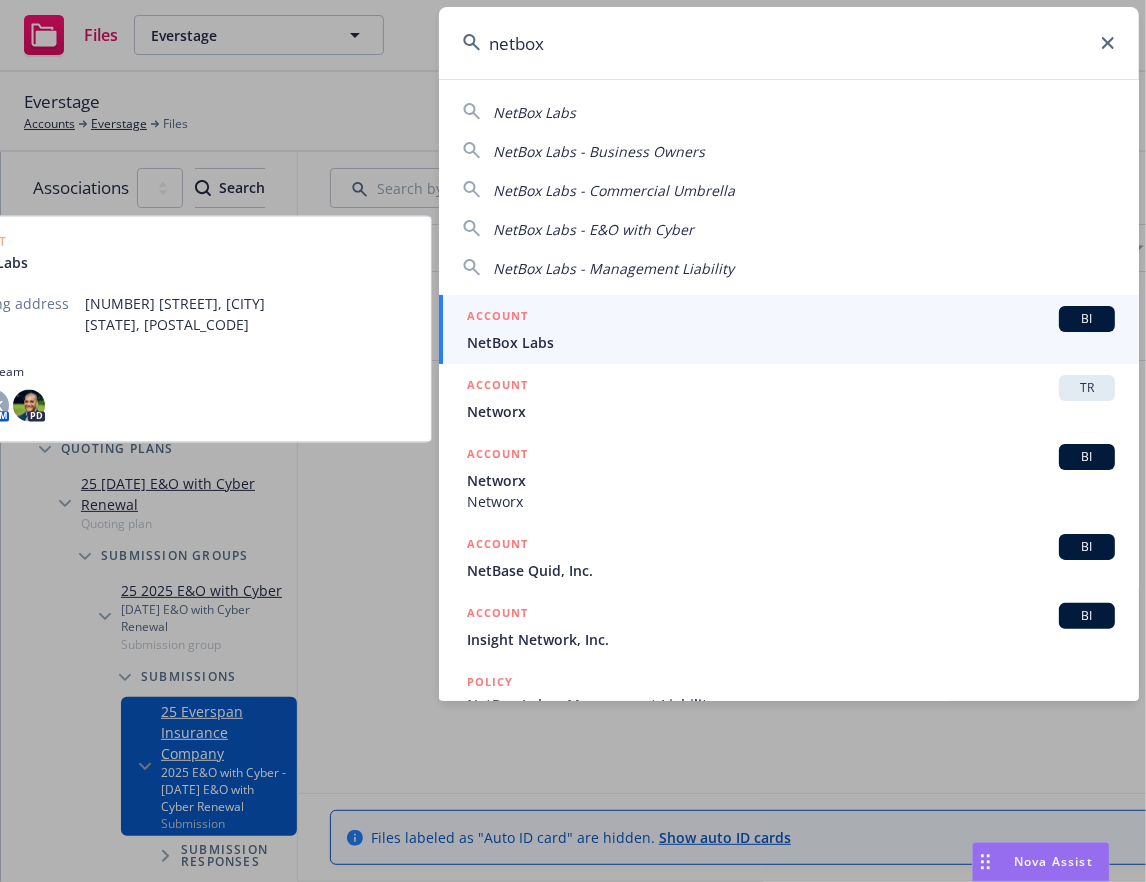 click on "ACCOUNT BI" at bounding box center [791, 319] 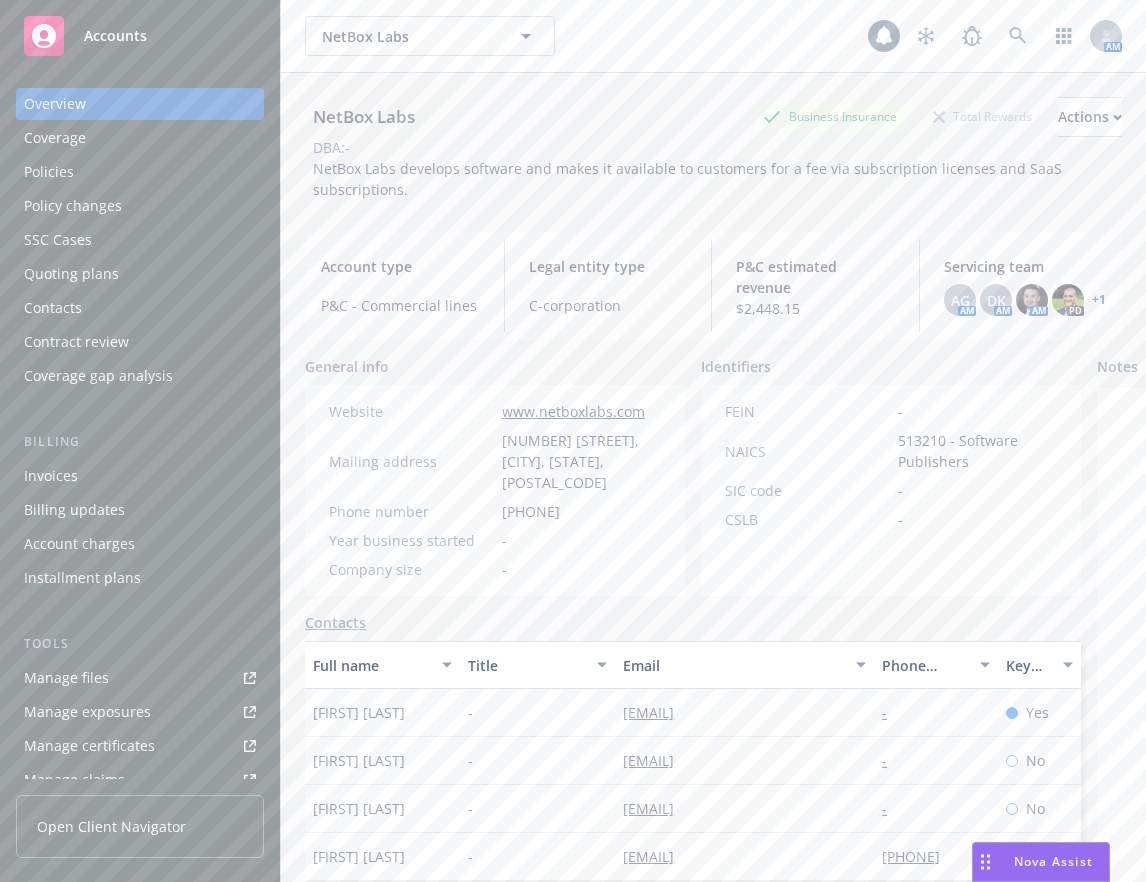 scroll, scrollTop: 0, scrollLeft: 0, axis: both 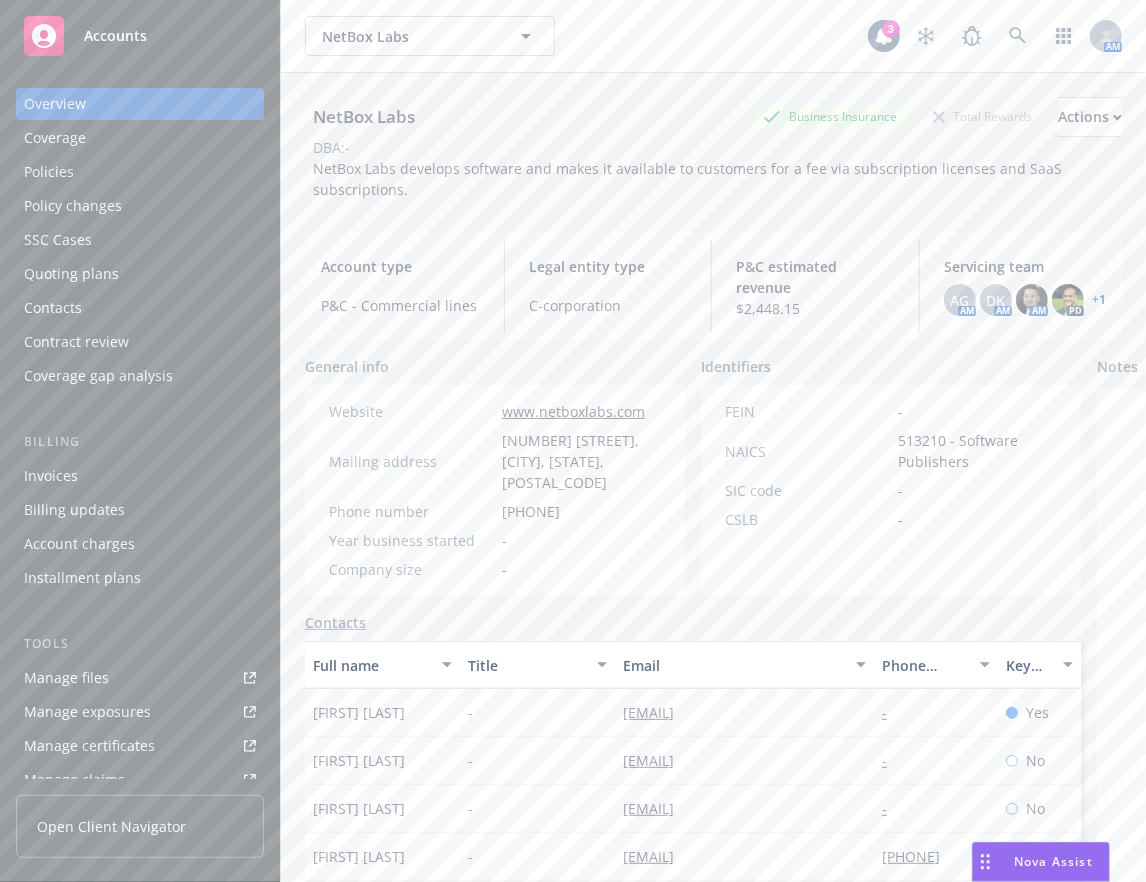 click on "Policies" at bounding box center [140, 172] 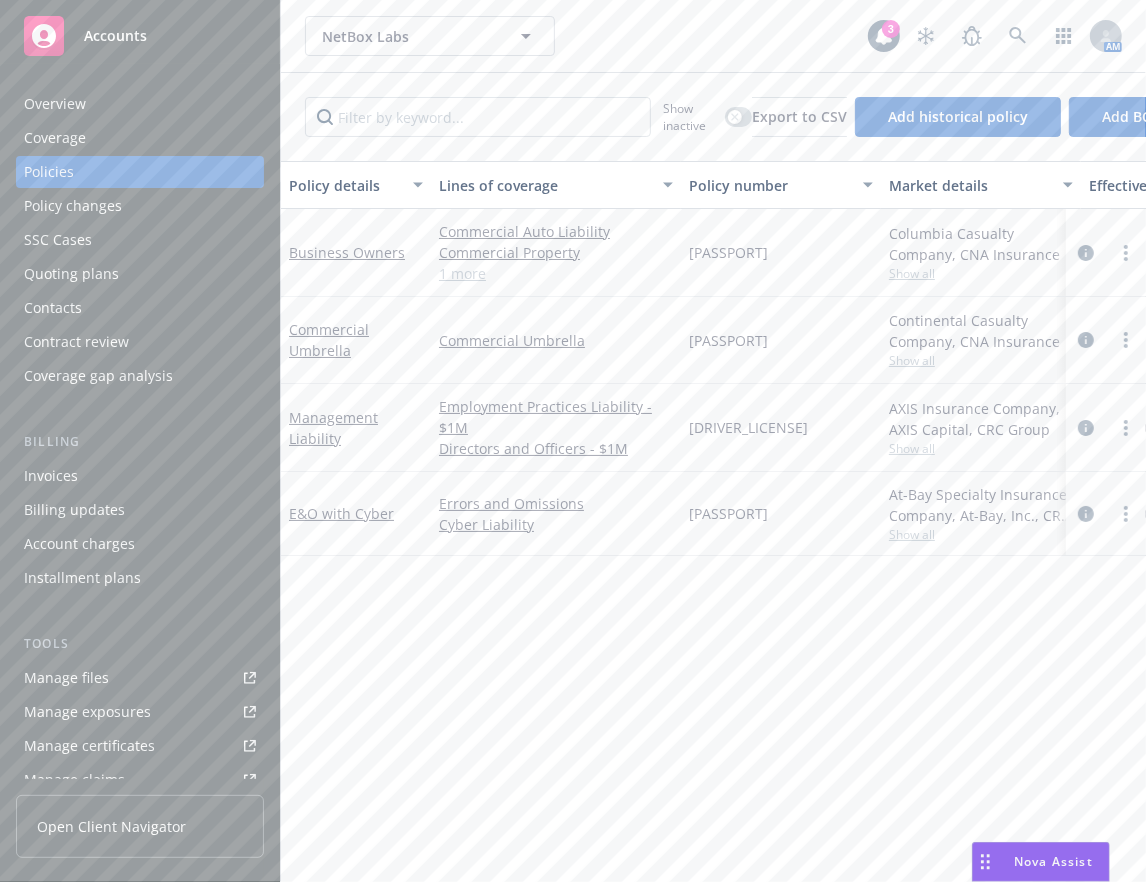 click on "Manage files" at bounding box center [66, 678] 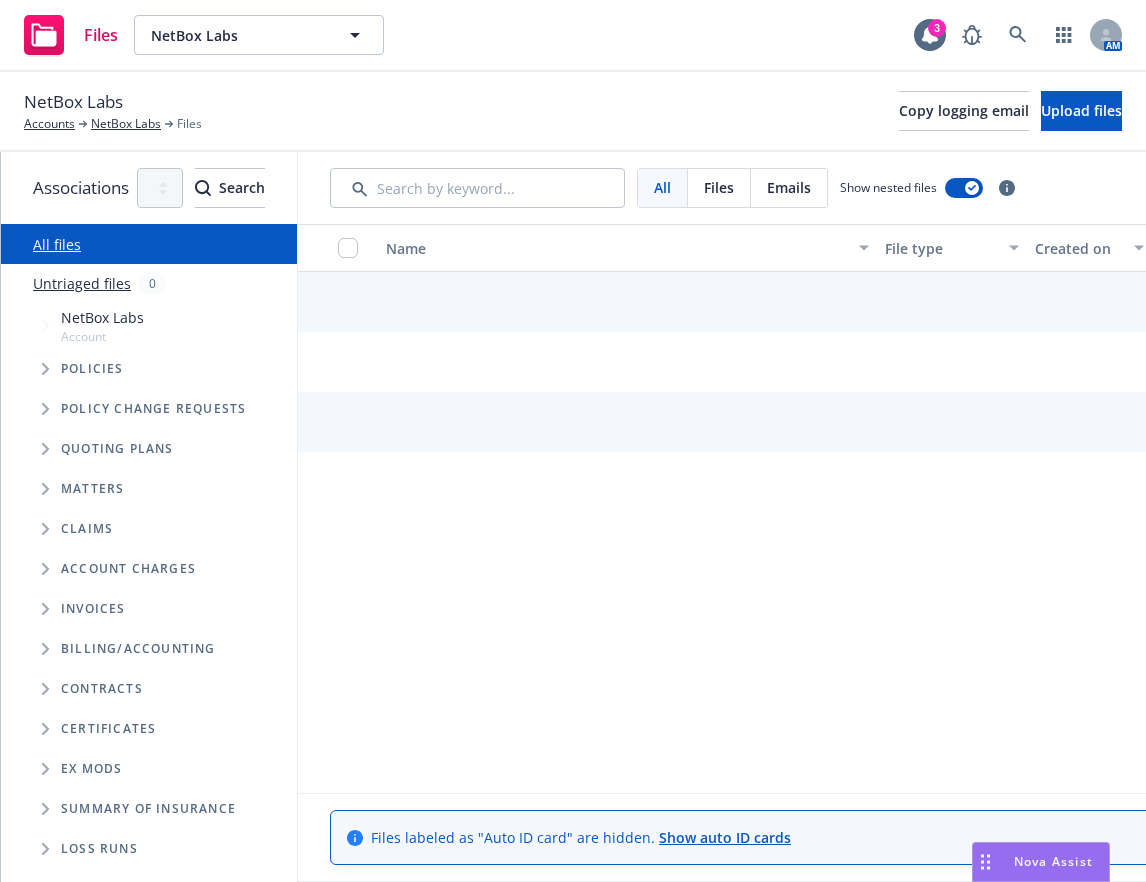 scroll, scrollTop: 0, scrollLeft: 0, axis: both 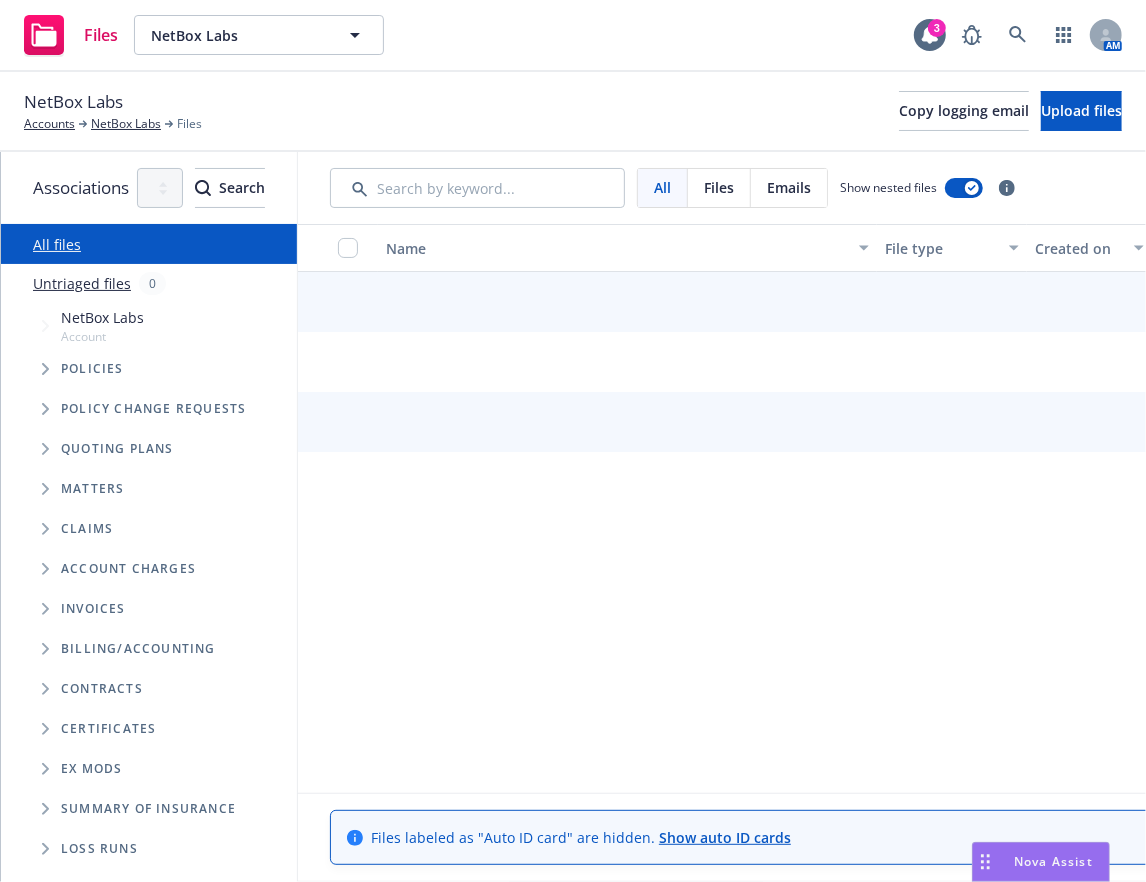 click 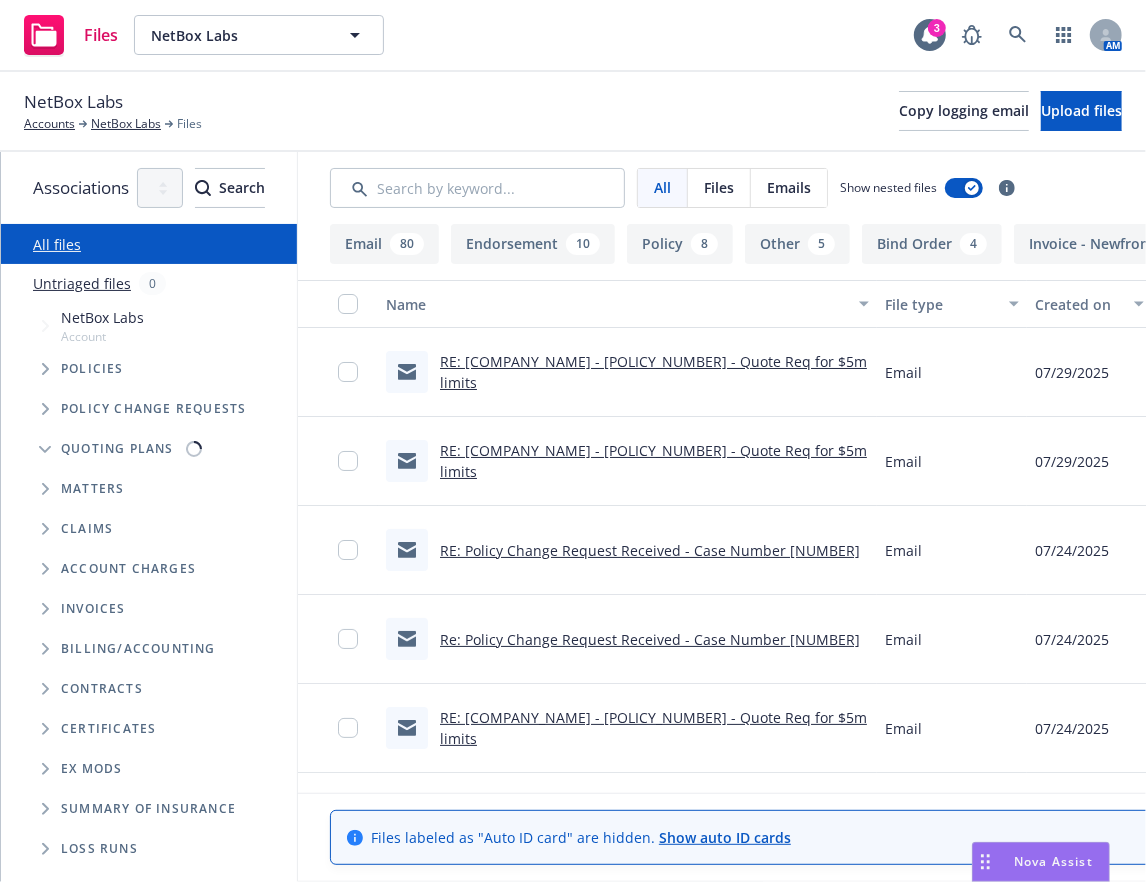 click at bounding box center [45, 369] 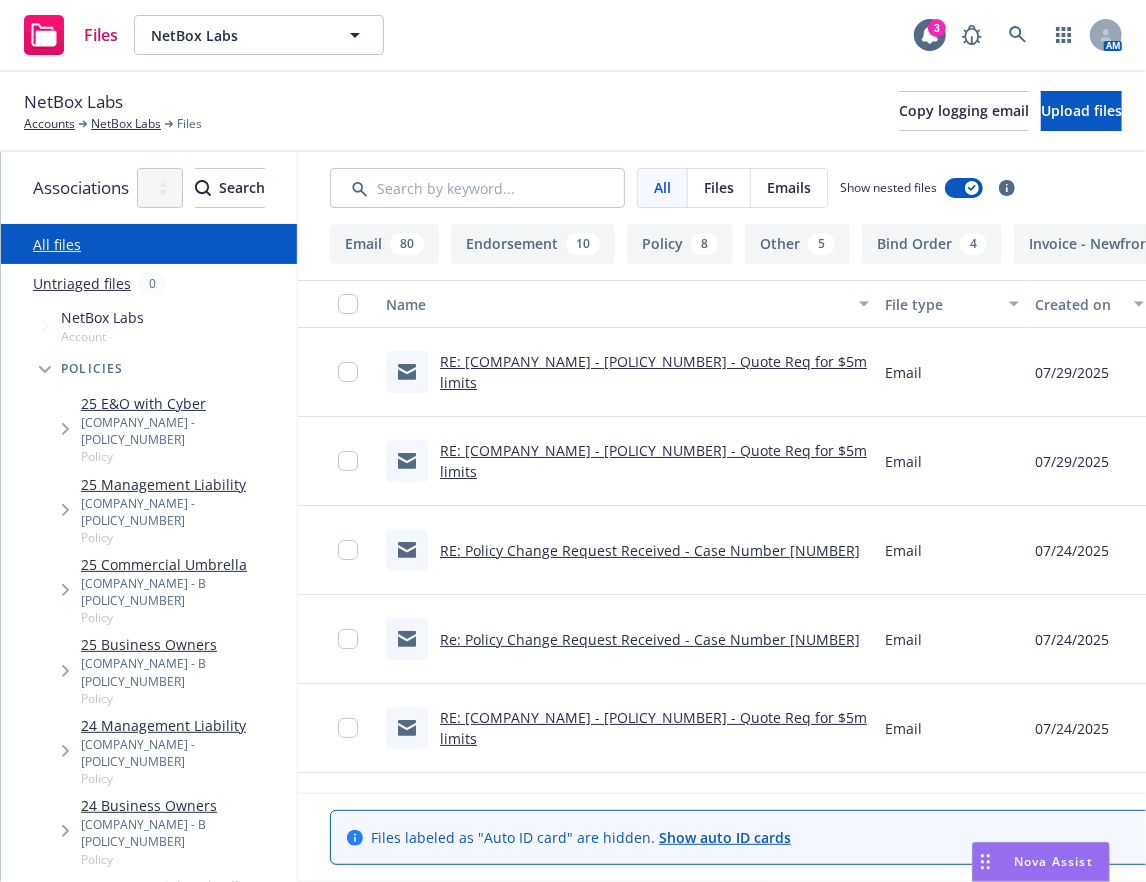 click at bounding box center [65, 429] 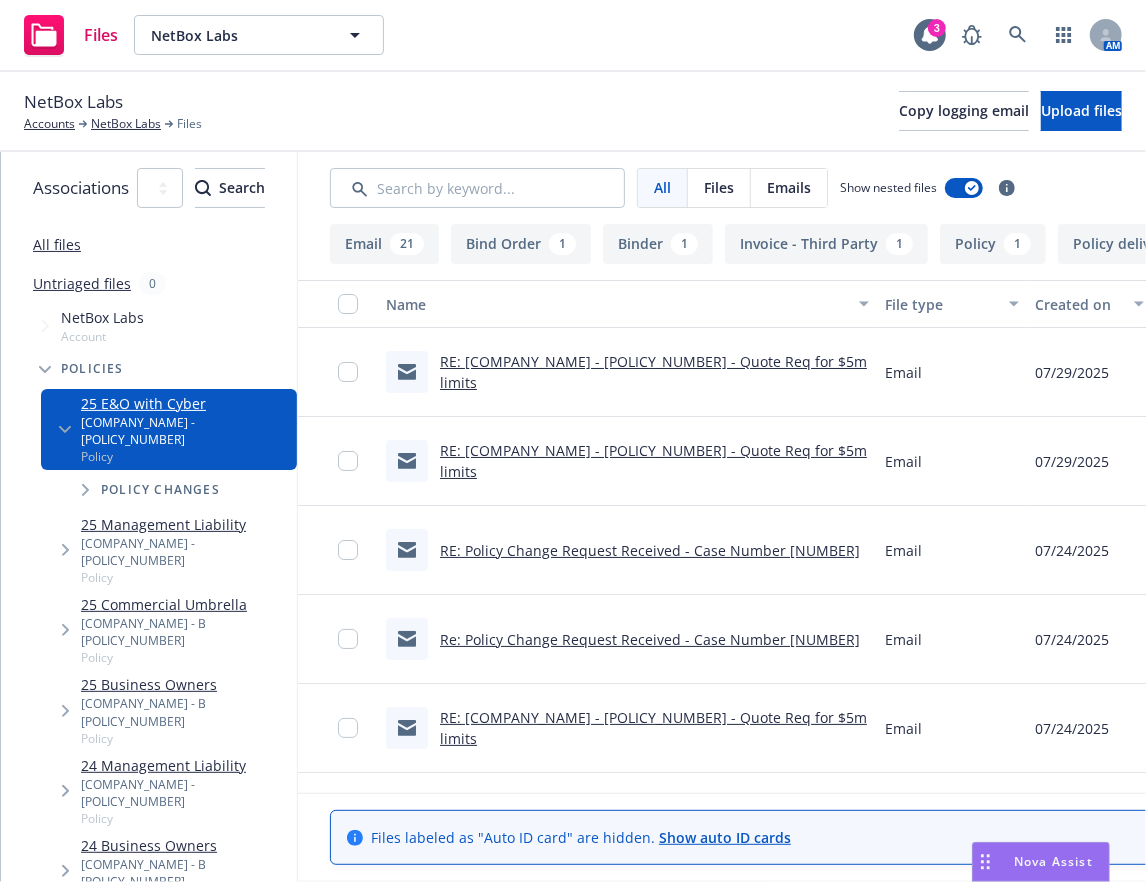 click on "RE: [COMPANY_NAME] - [POLICY_NUMBER] - Quote Req for $5m limits" at bounding box center (653, 372) 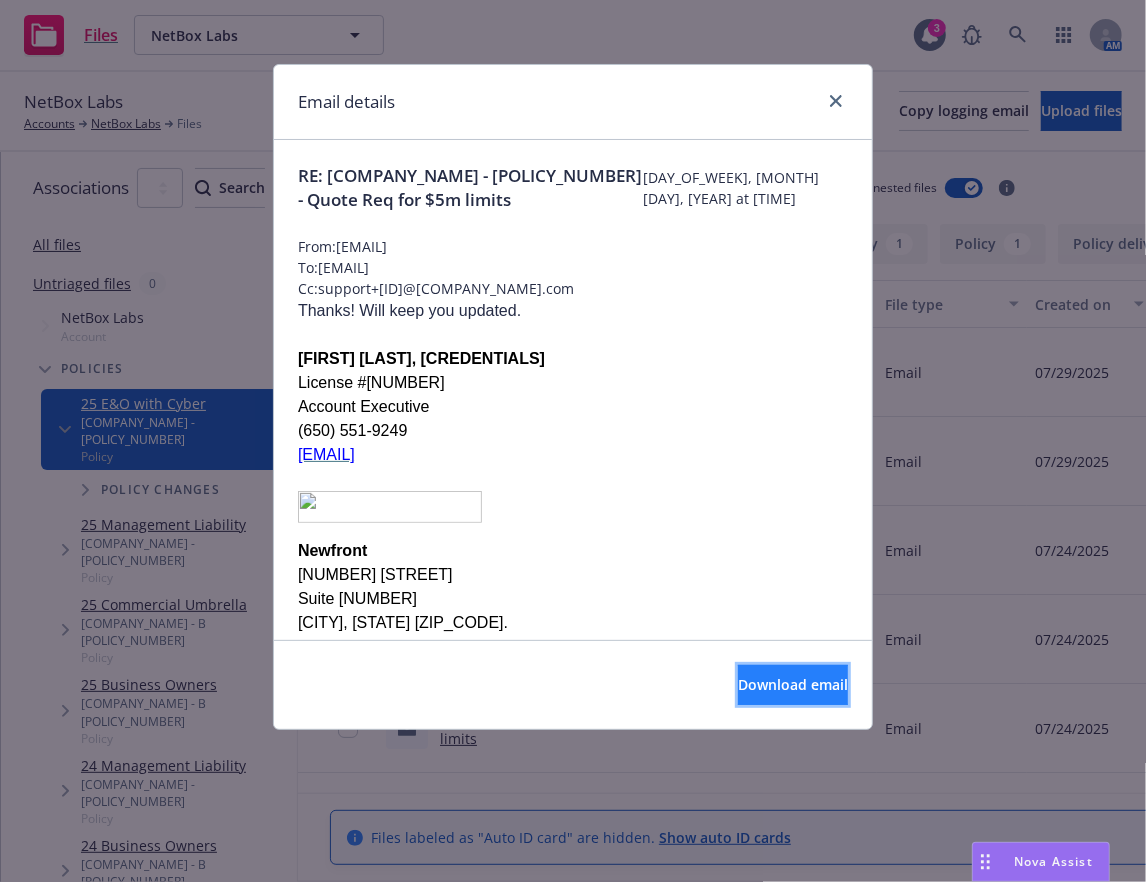 click on "Download email" at bounding box center (793, 684) 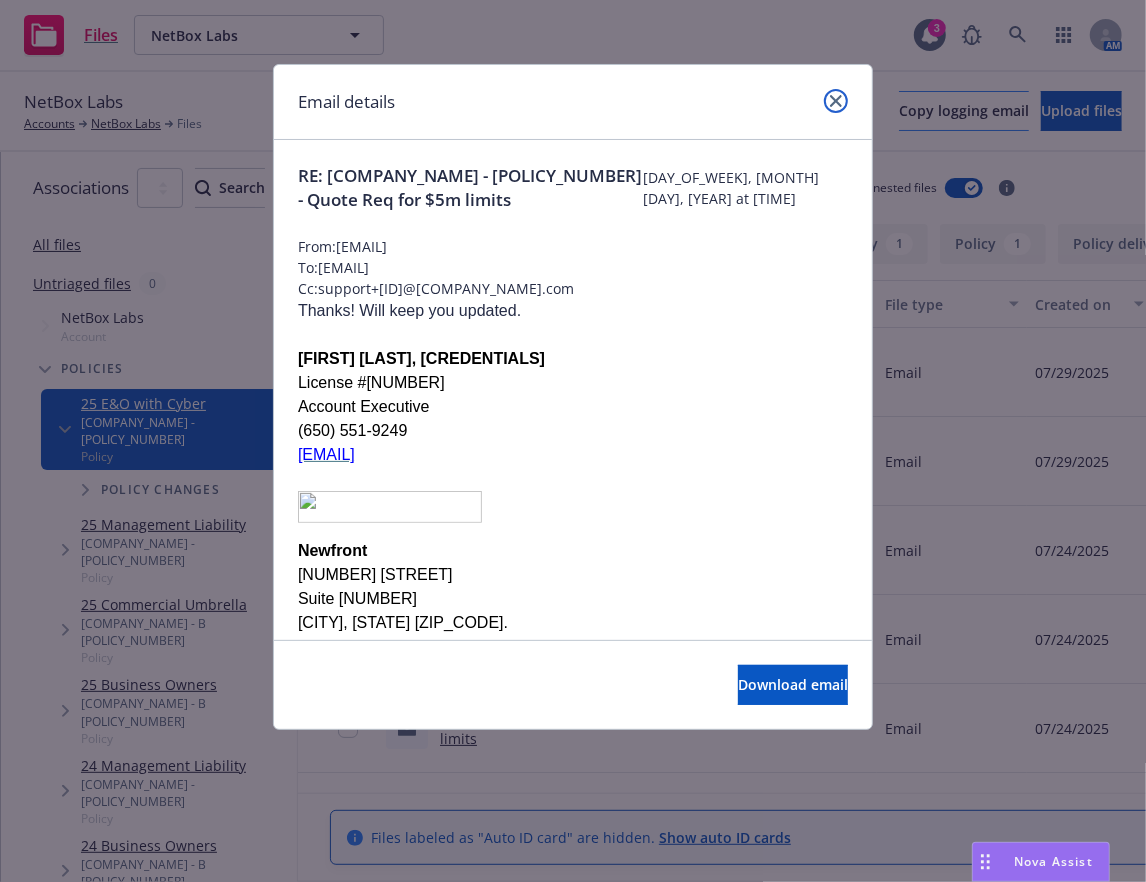 click at bounding box center [836, 101] 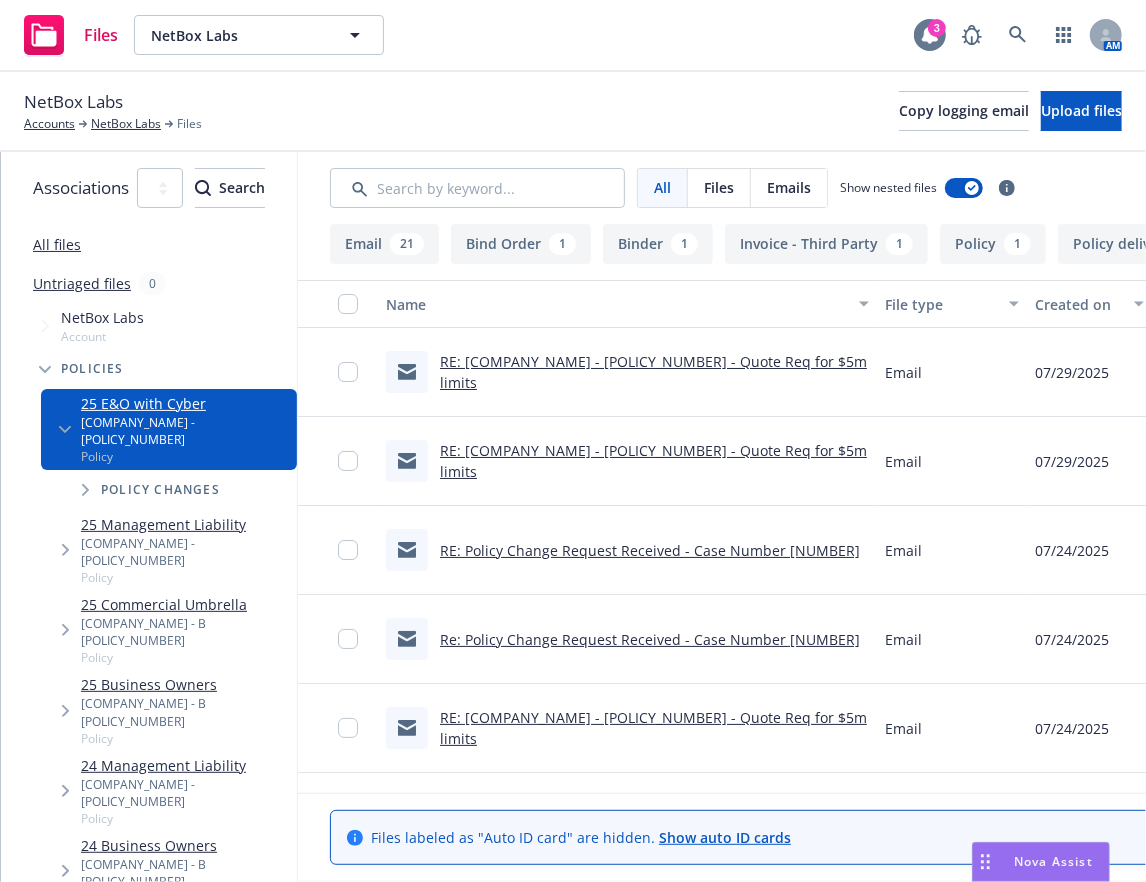 click on "Files [COMPANY_NAME] [COMPANY_NAME] [TIME]" at bounding box center [573, 36] 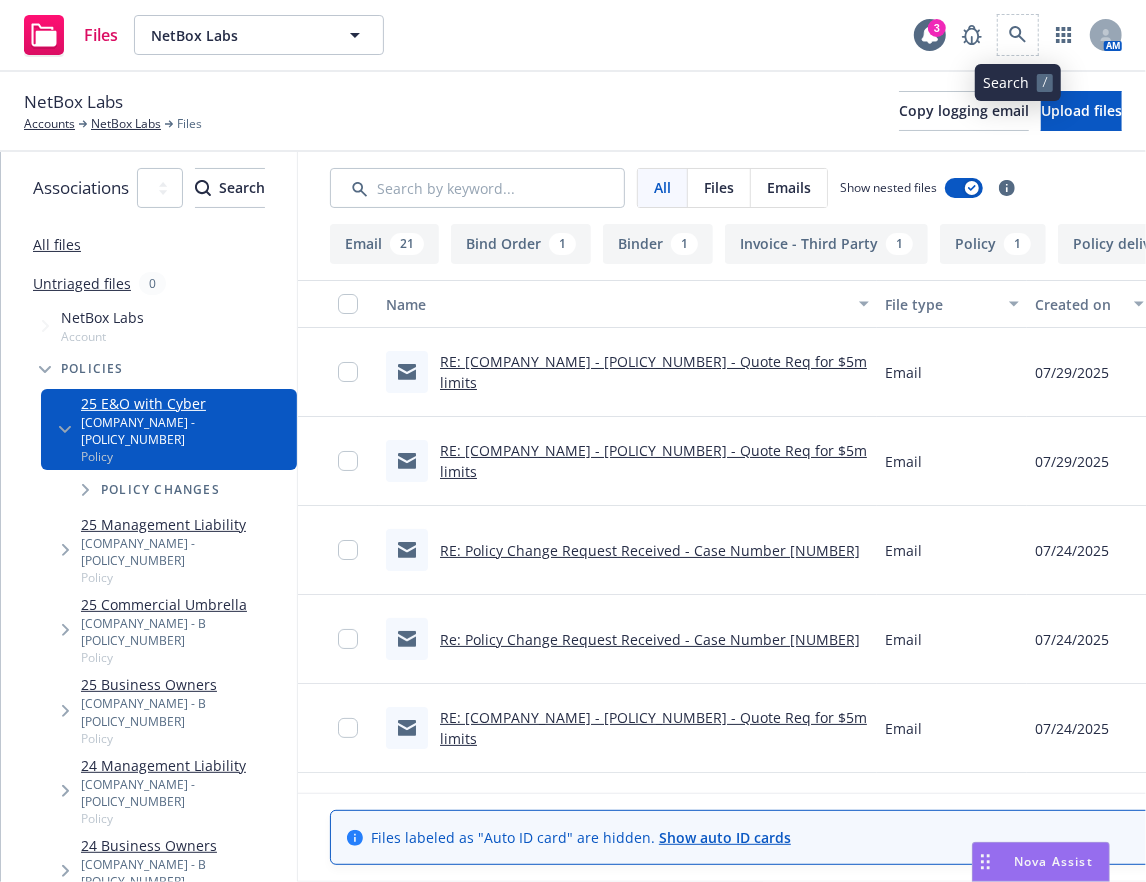 click at bounding box center [1018, 35] 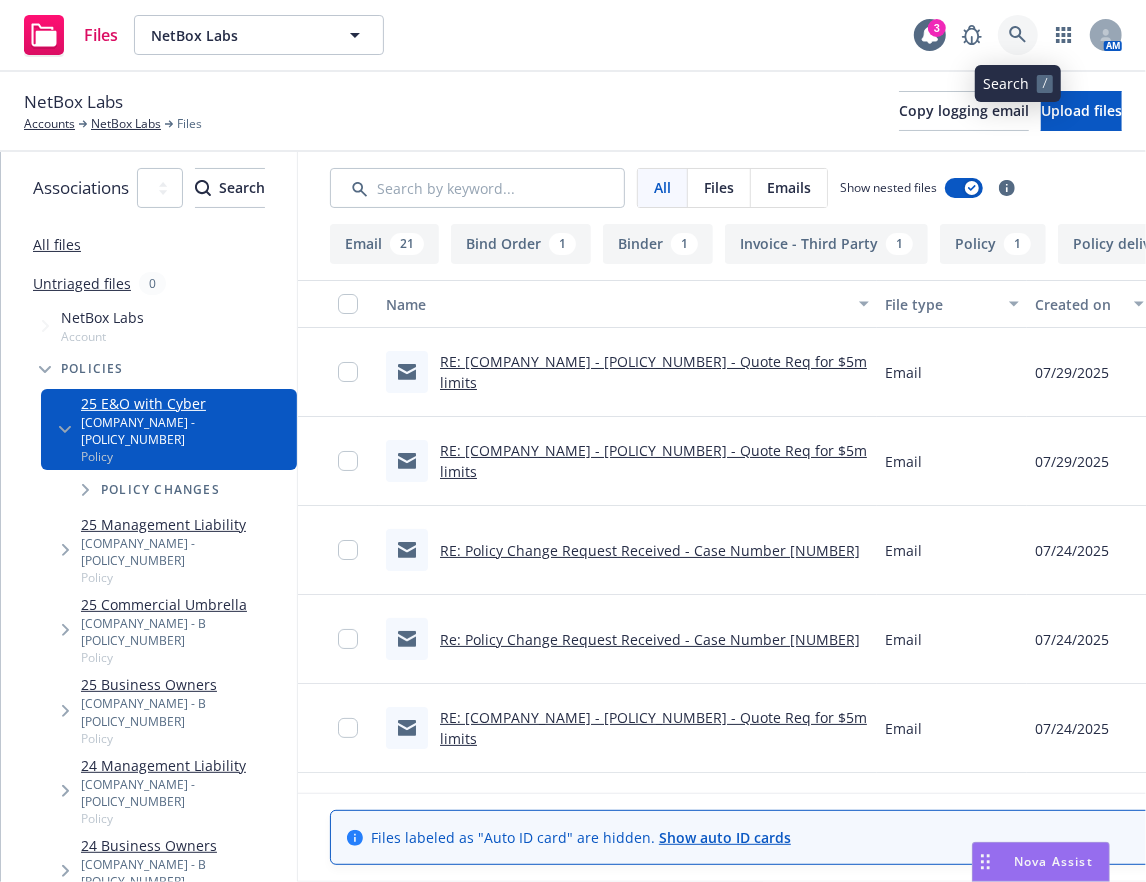 click 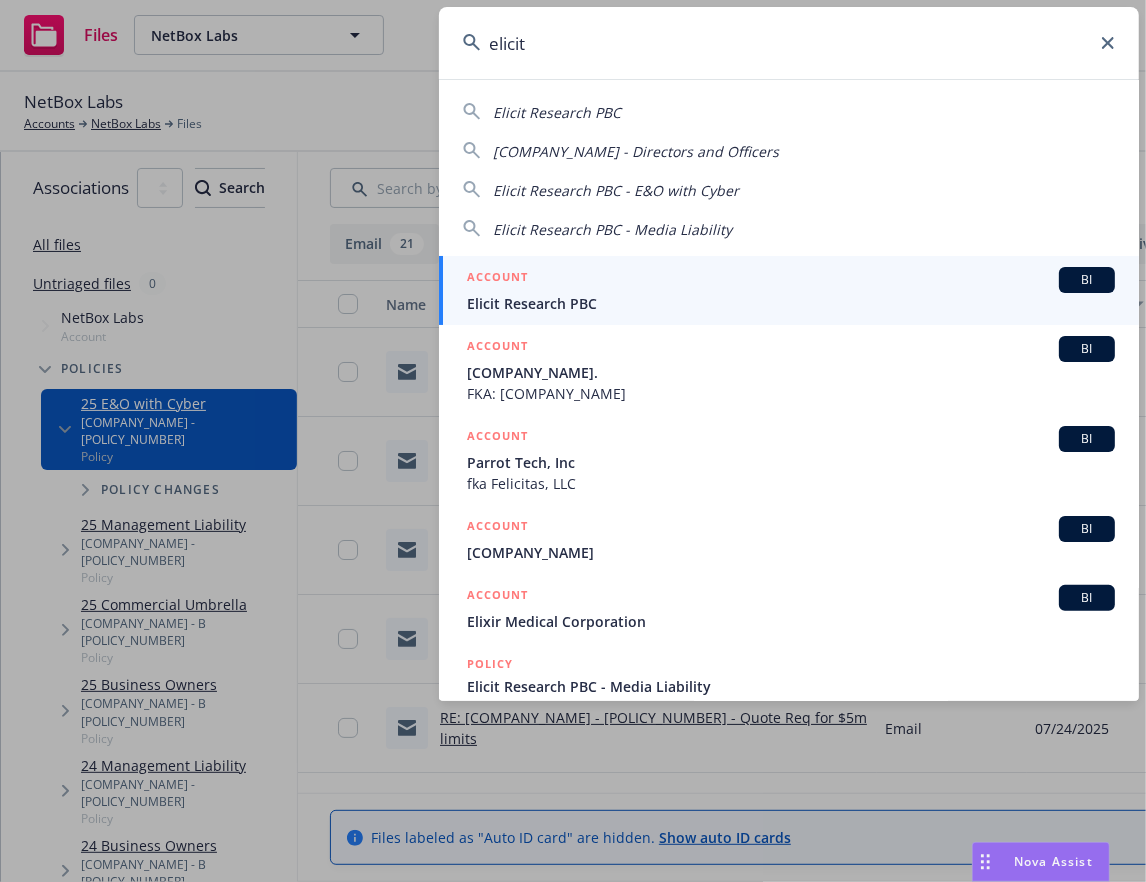 type on "elicit" 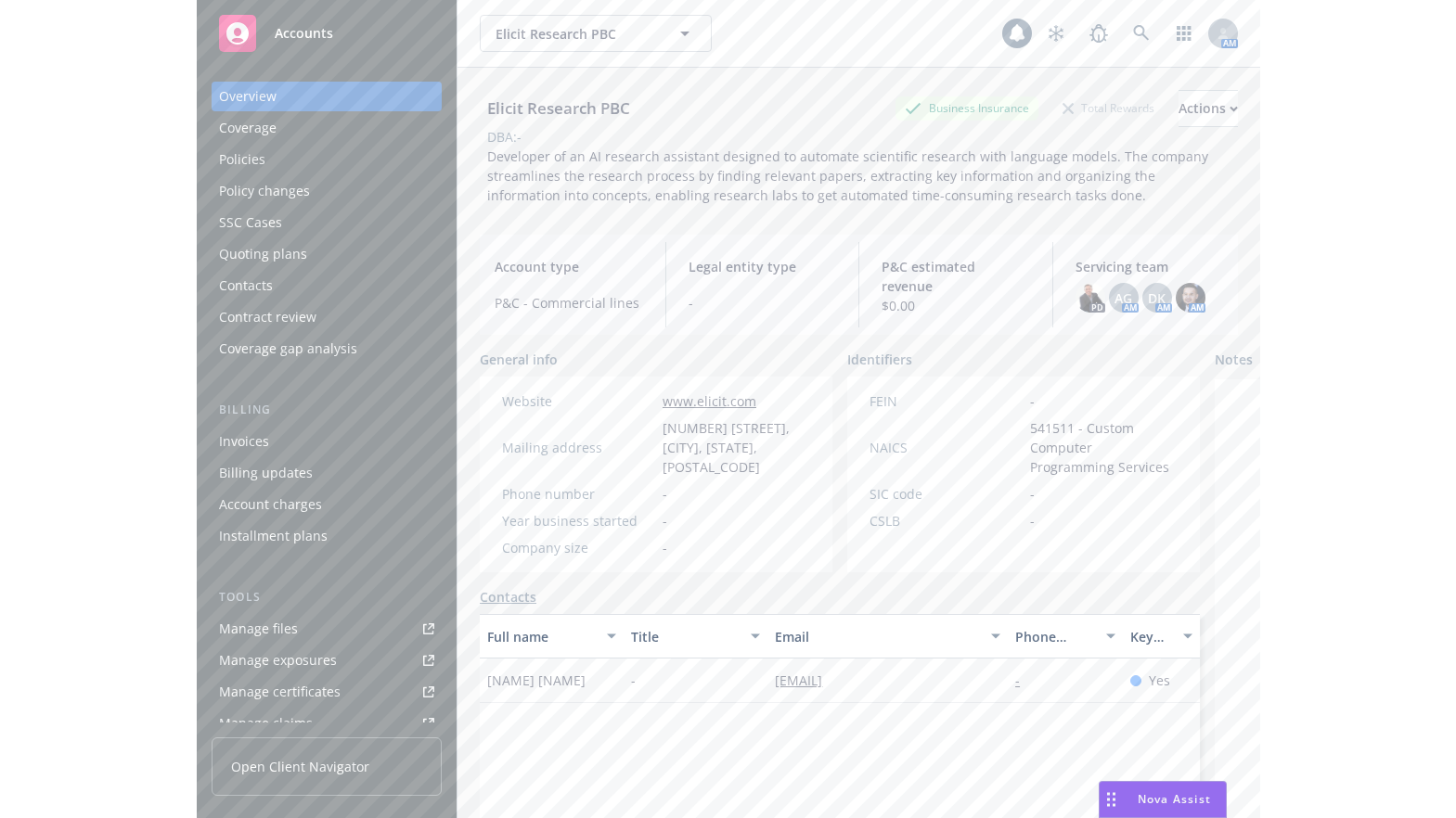 scroll, scrollTop: 0, scrollLeft: 0, axis: both 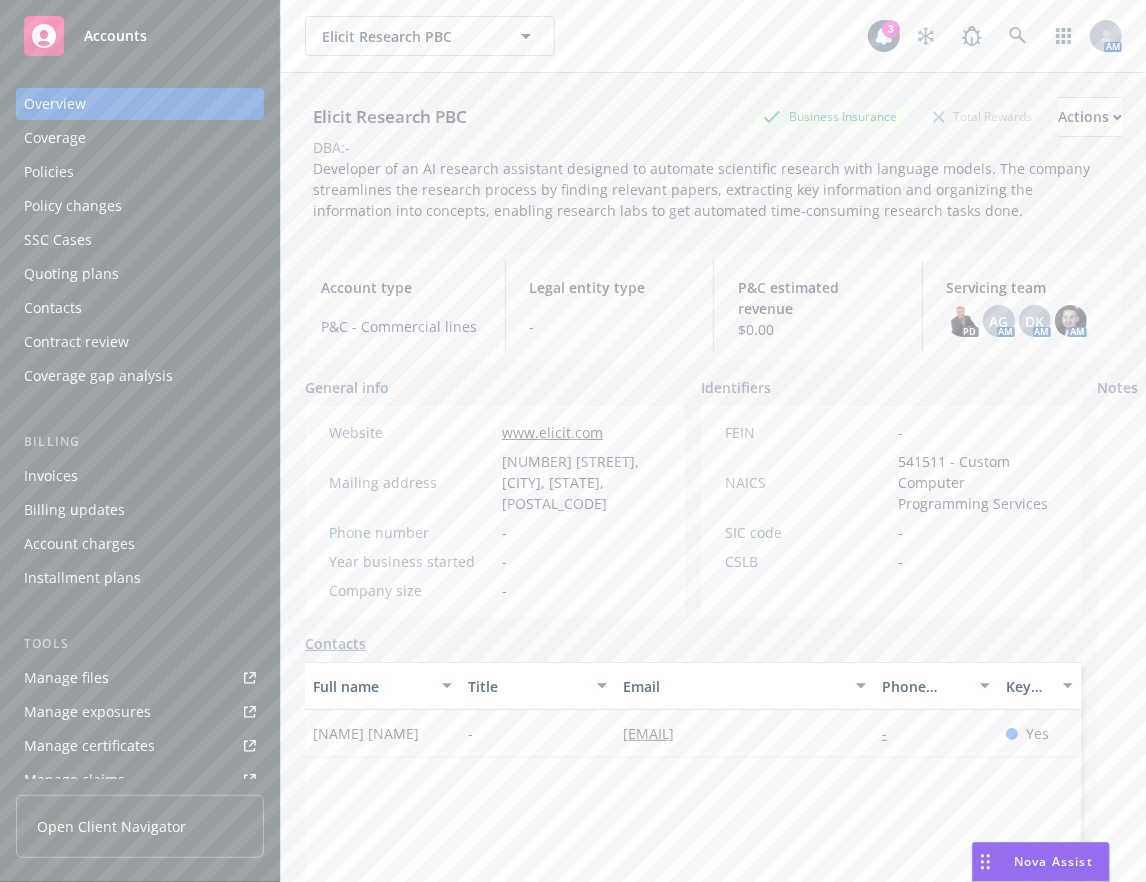 click on "Policies" at bounding box center (140, 172) 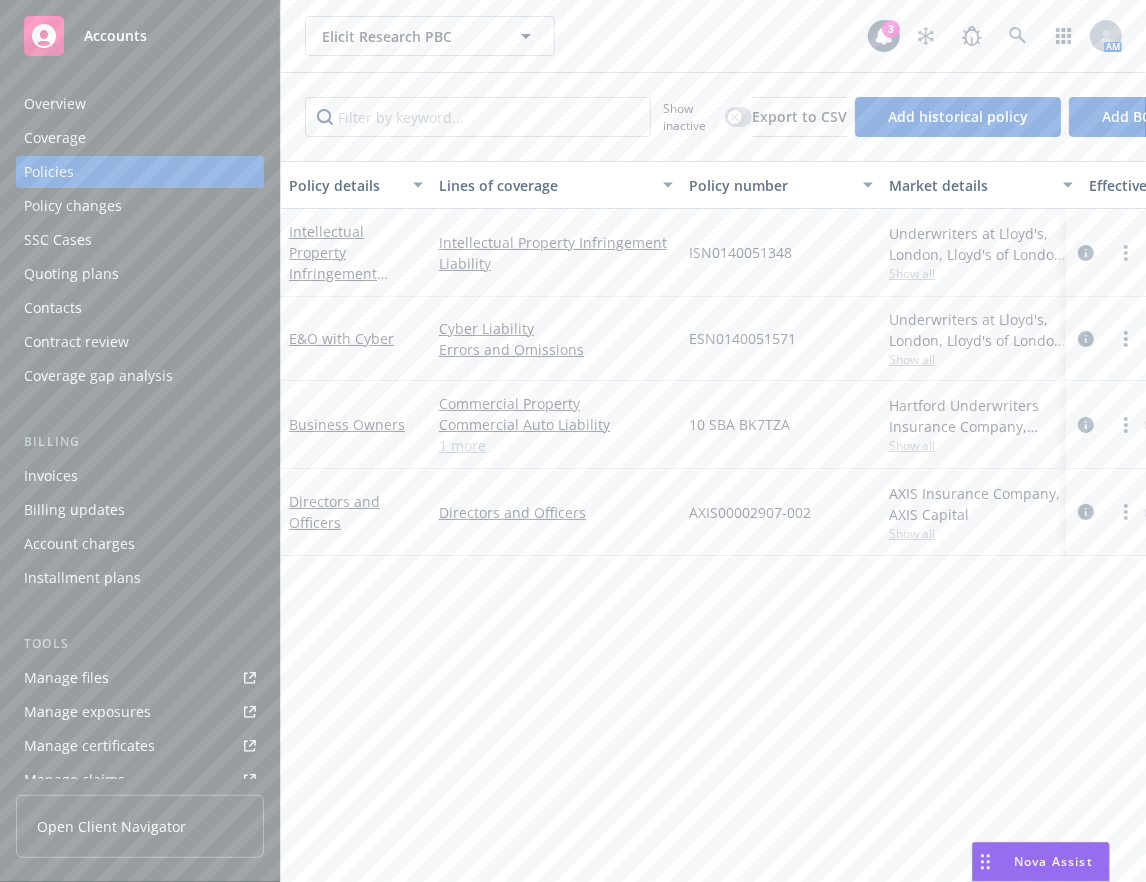 click on "[ORGANIZATION] [ORGANIZATION]" at bounding box center [586, 36] 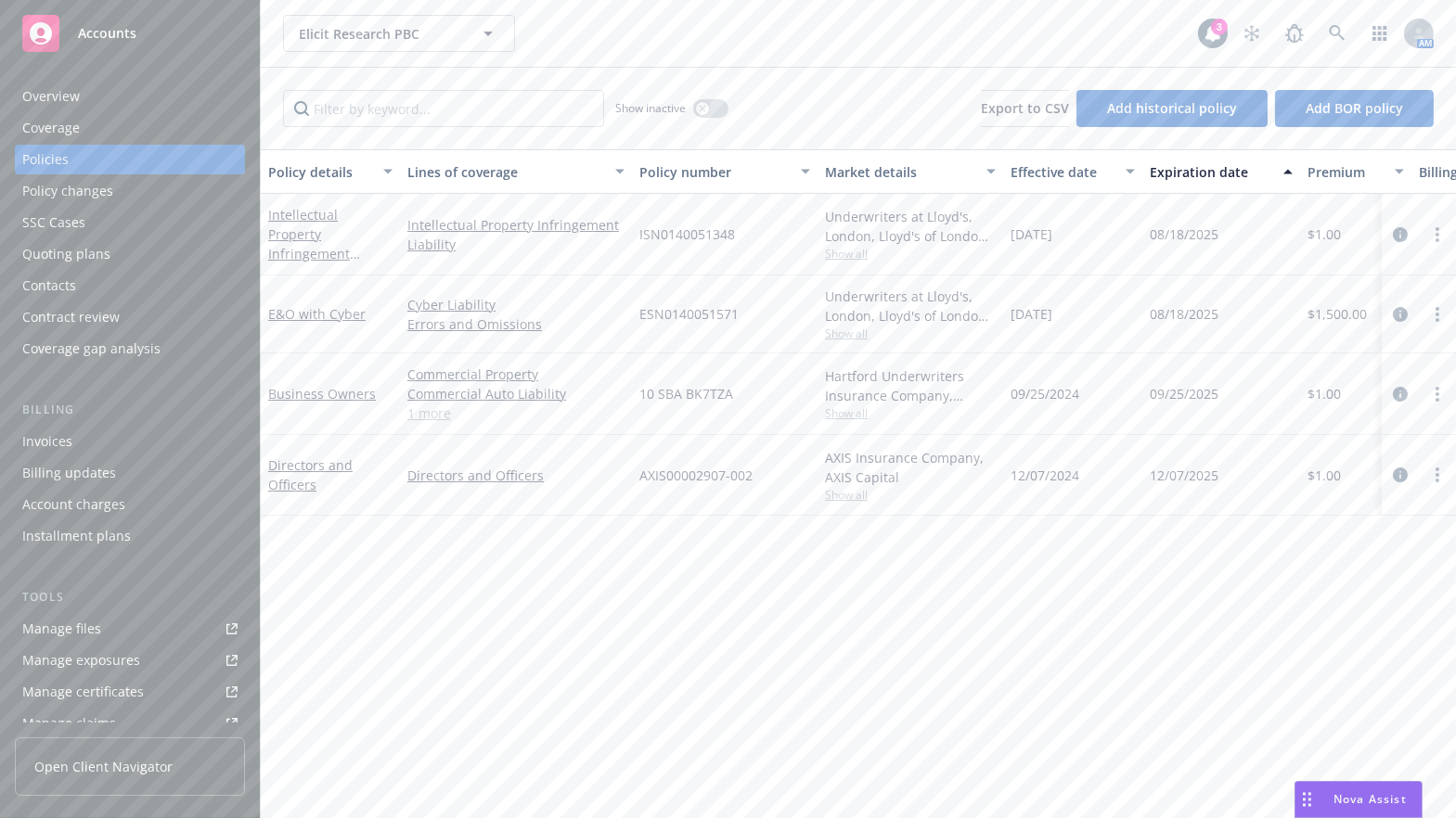 click on "Overview" at bounding box center (130, 96) 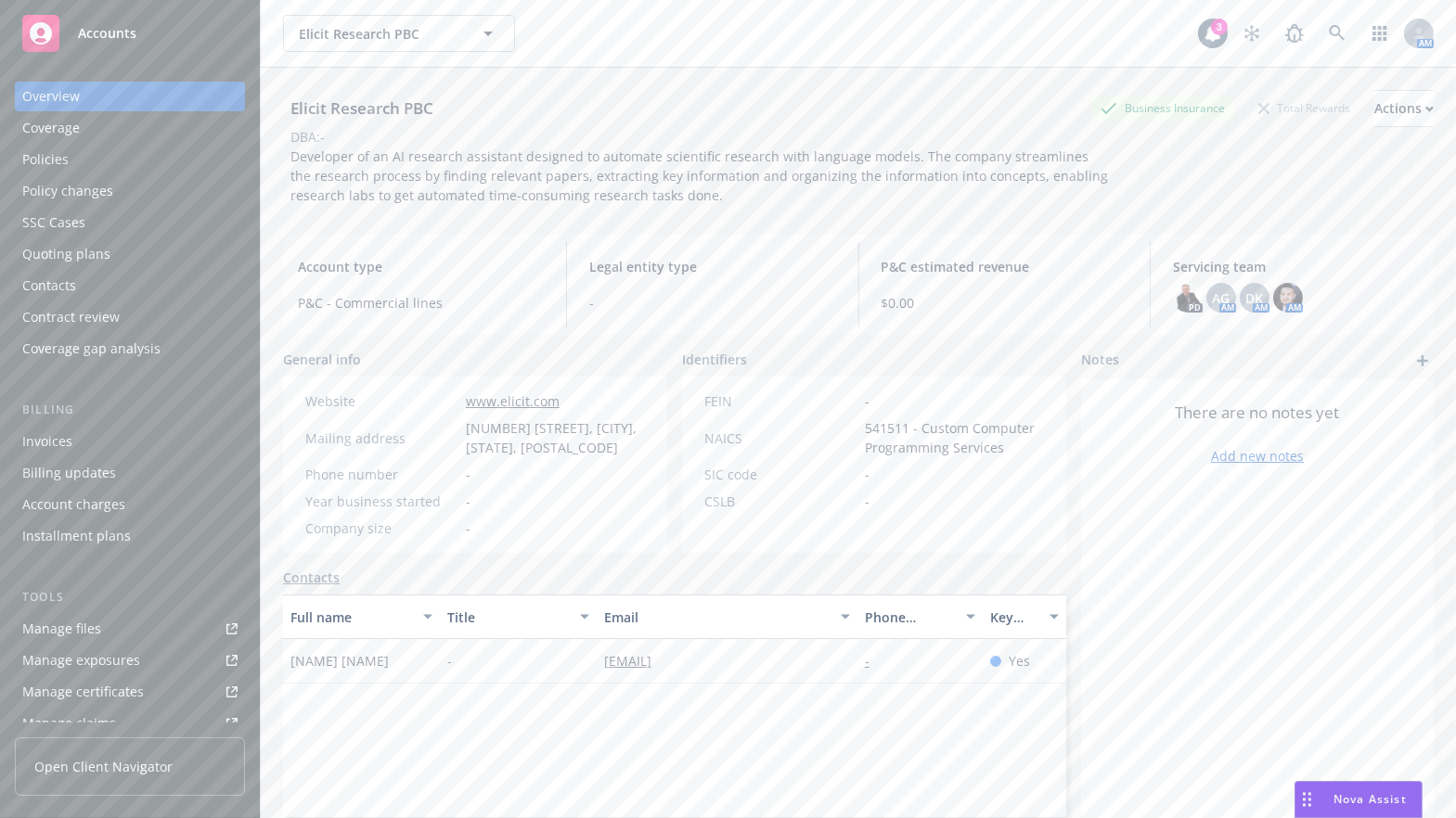 click on "Policies" at bounding box center [45, 160] 